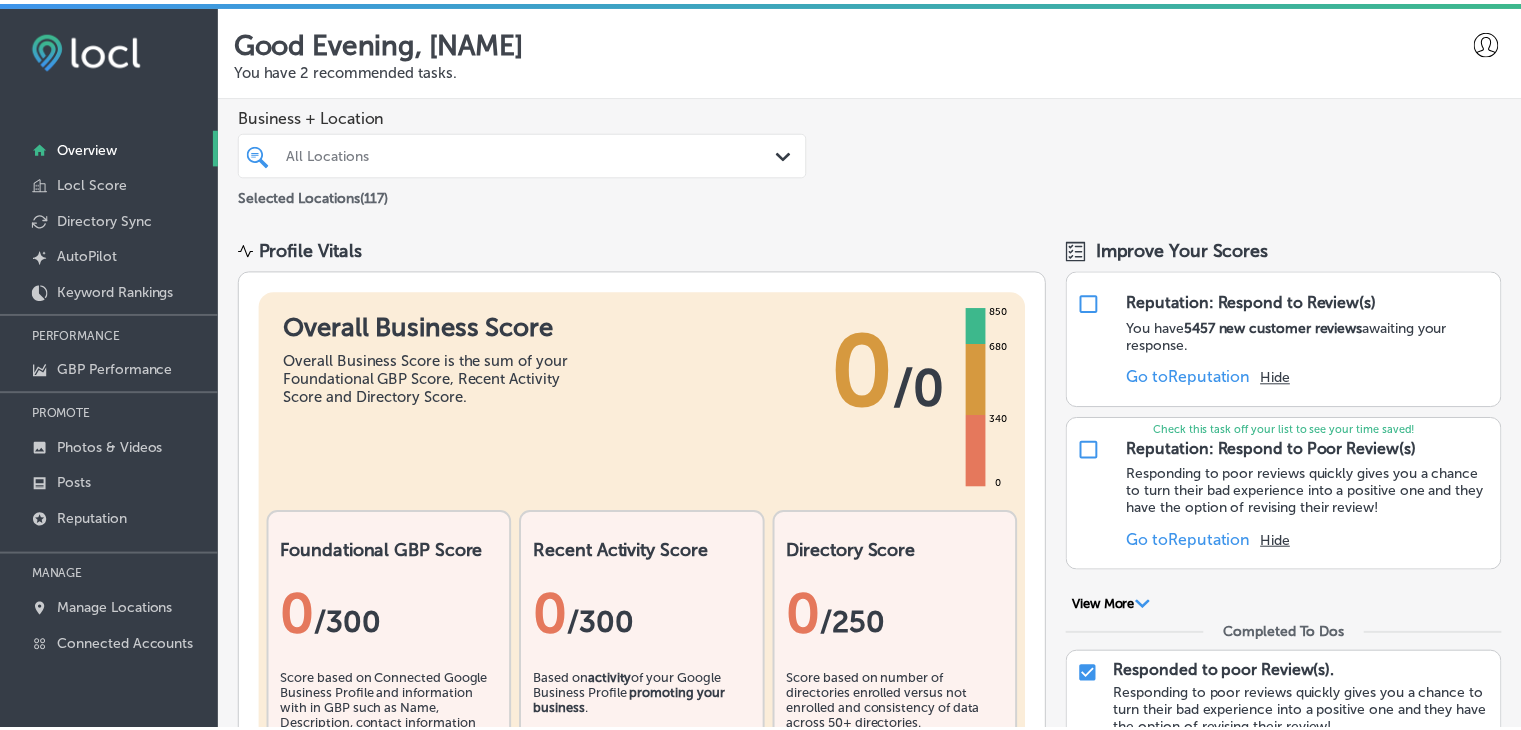 scroll, scrollTop: 0, scrollLeft: 0, axis: both 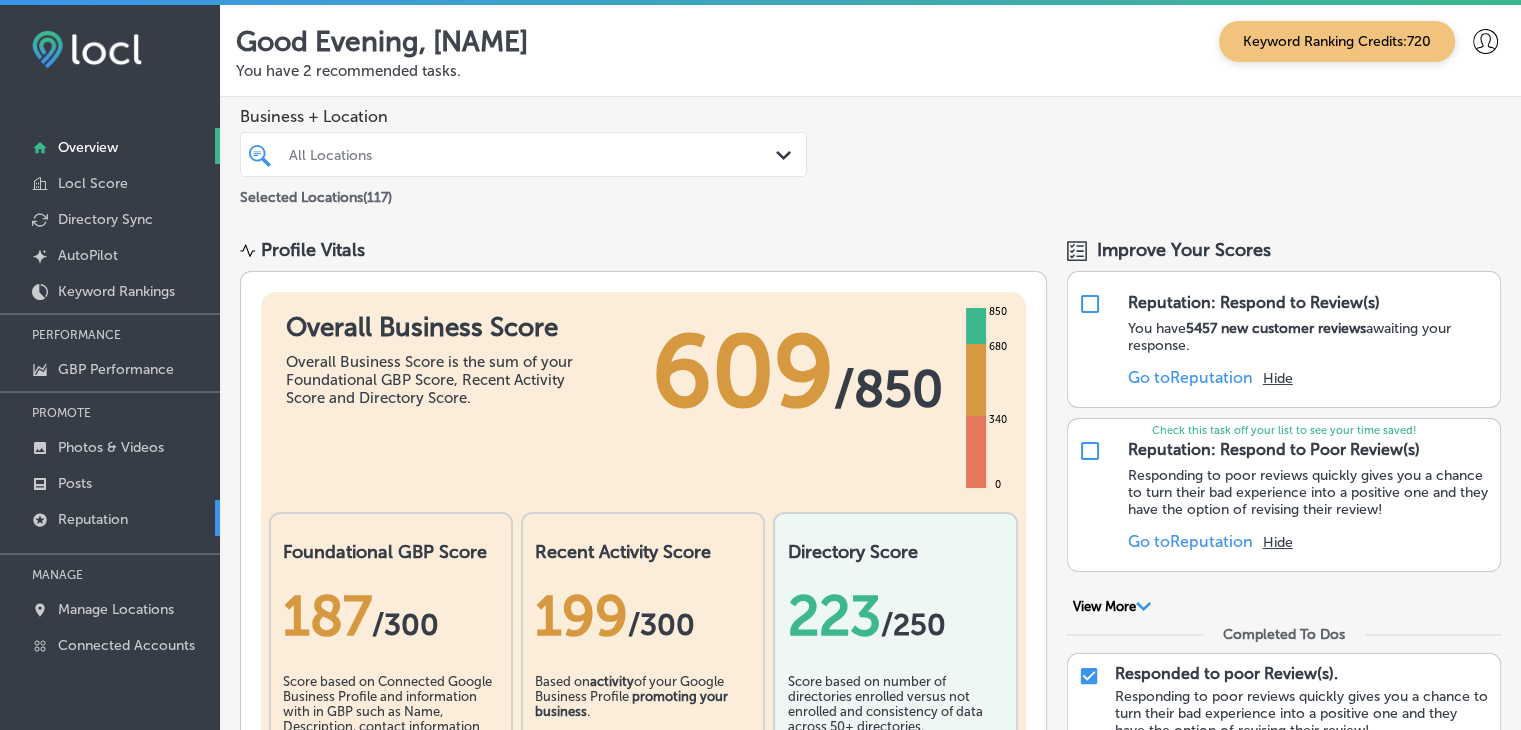 click on "Reputation" at bounding box center (93, 519) 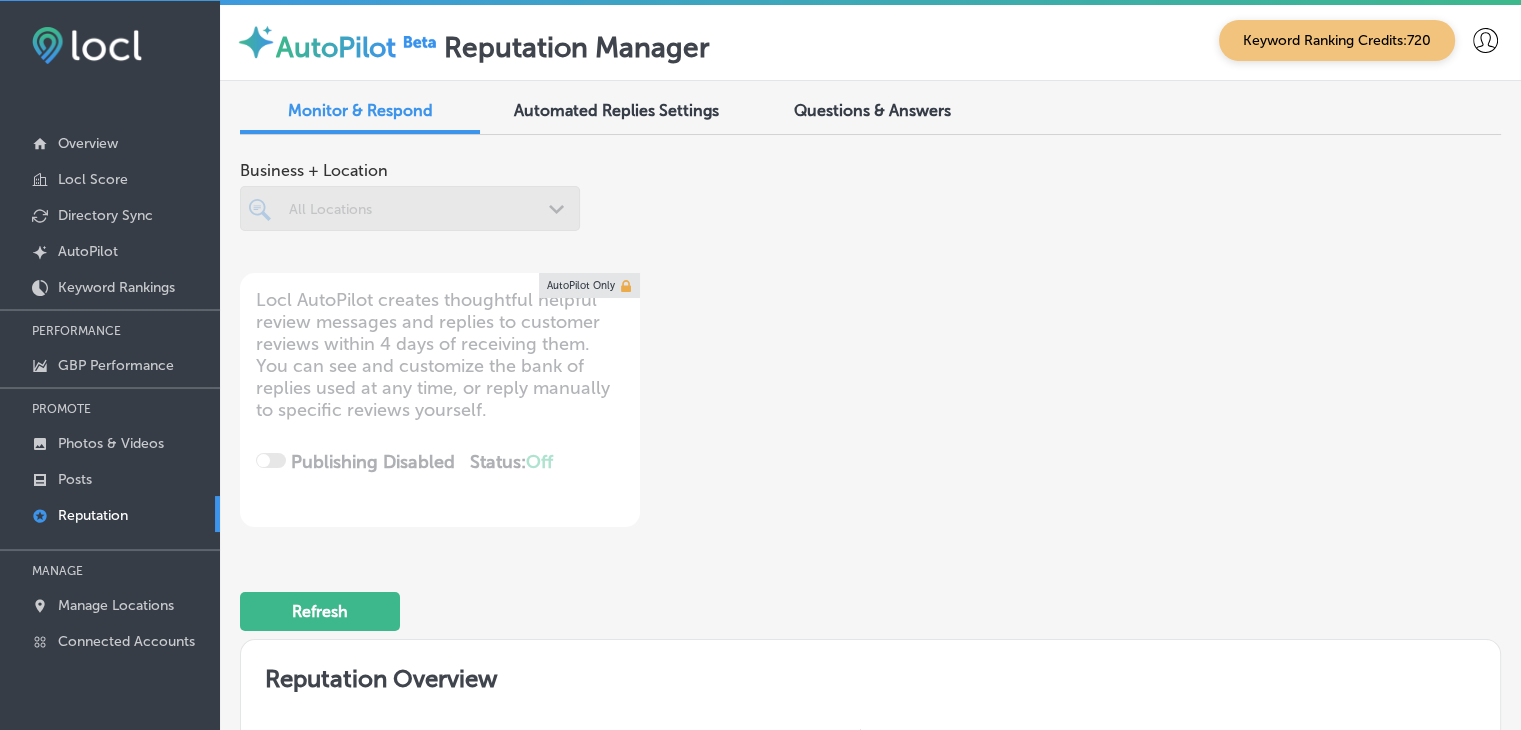 scroll, scrollTop: 4, scrollLeft: 0, axis: vertical 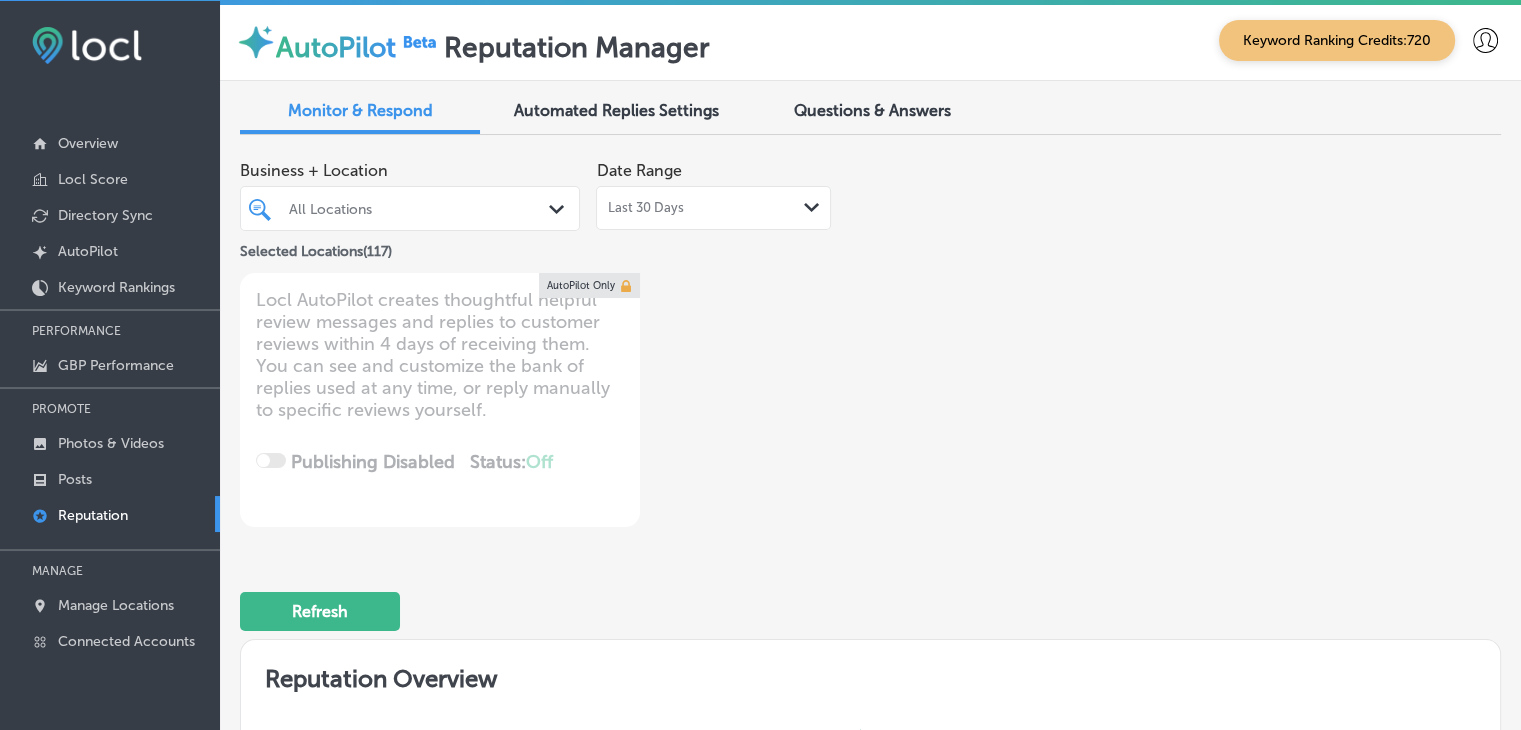 click on "Last 30 Days
Path
Created with Sketch." at bounding box center (713, 208) 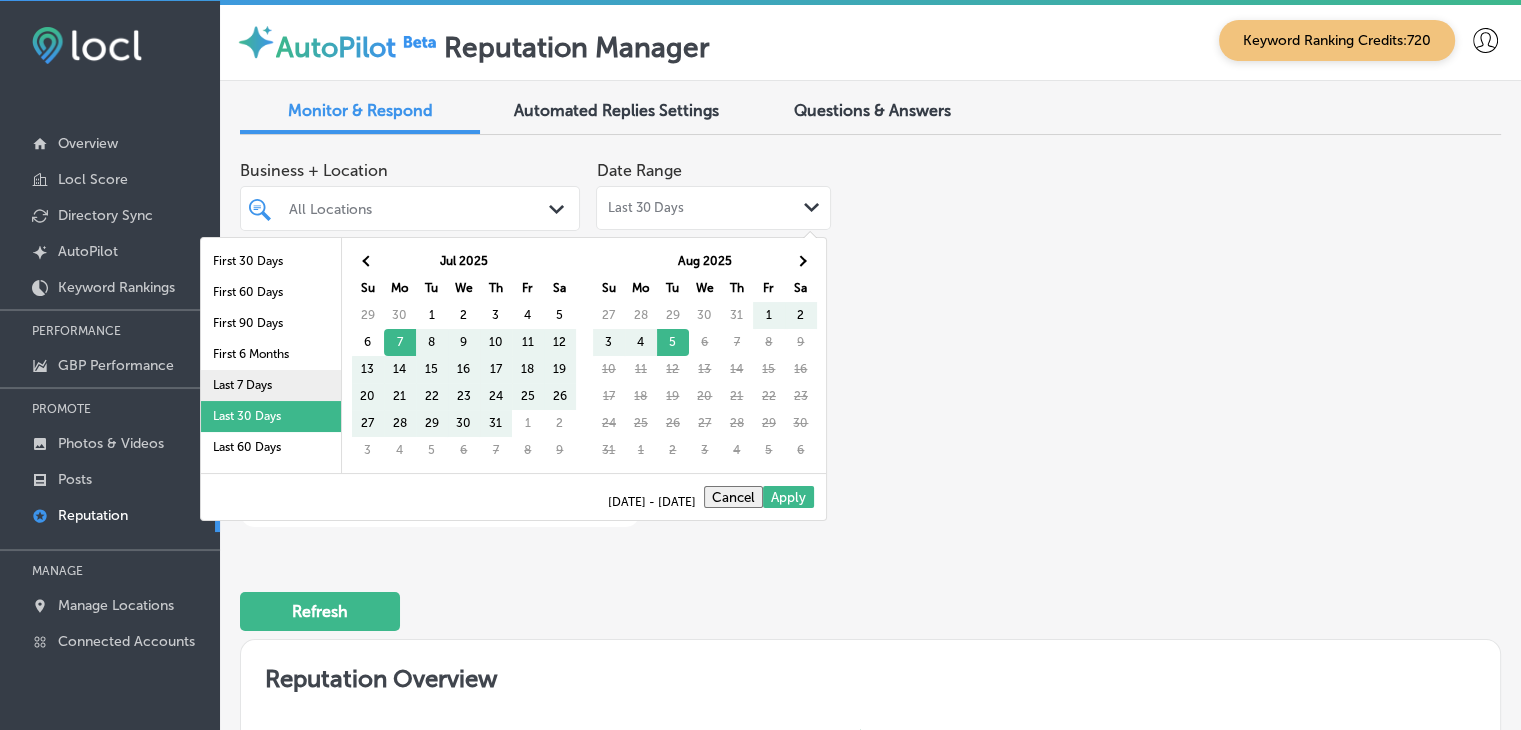 click on "Last 7 Days" at bounding box center [271, 385] 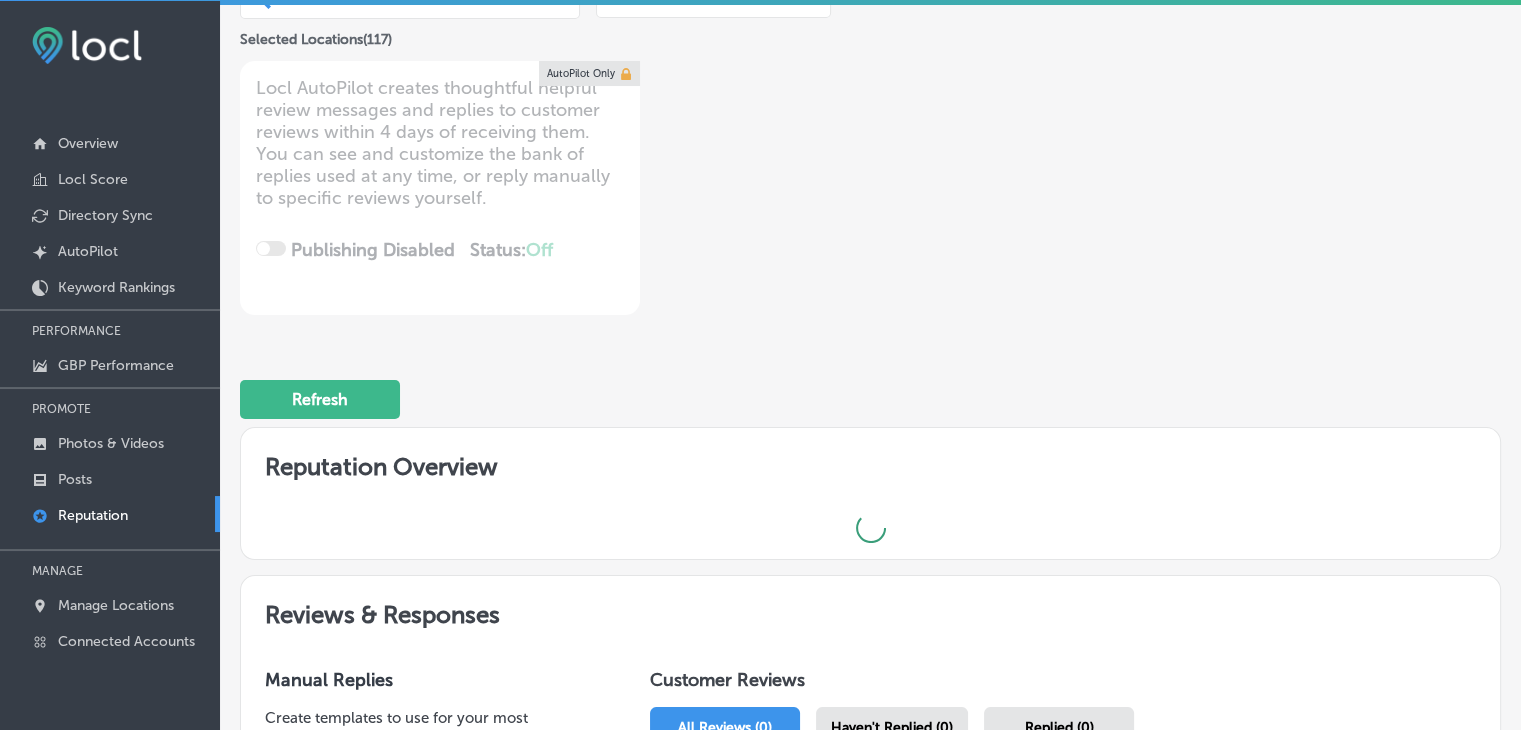 scroll, scrollTop: 400, scrollLeft: 0, axis: vertical 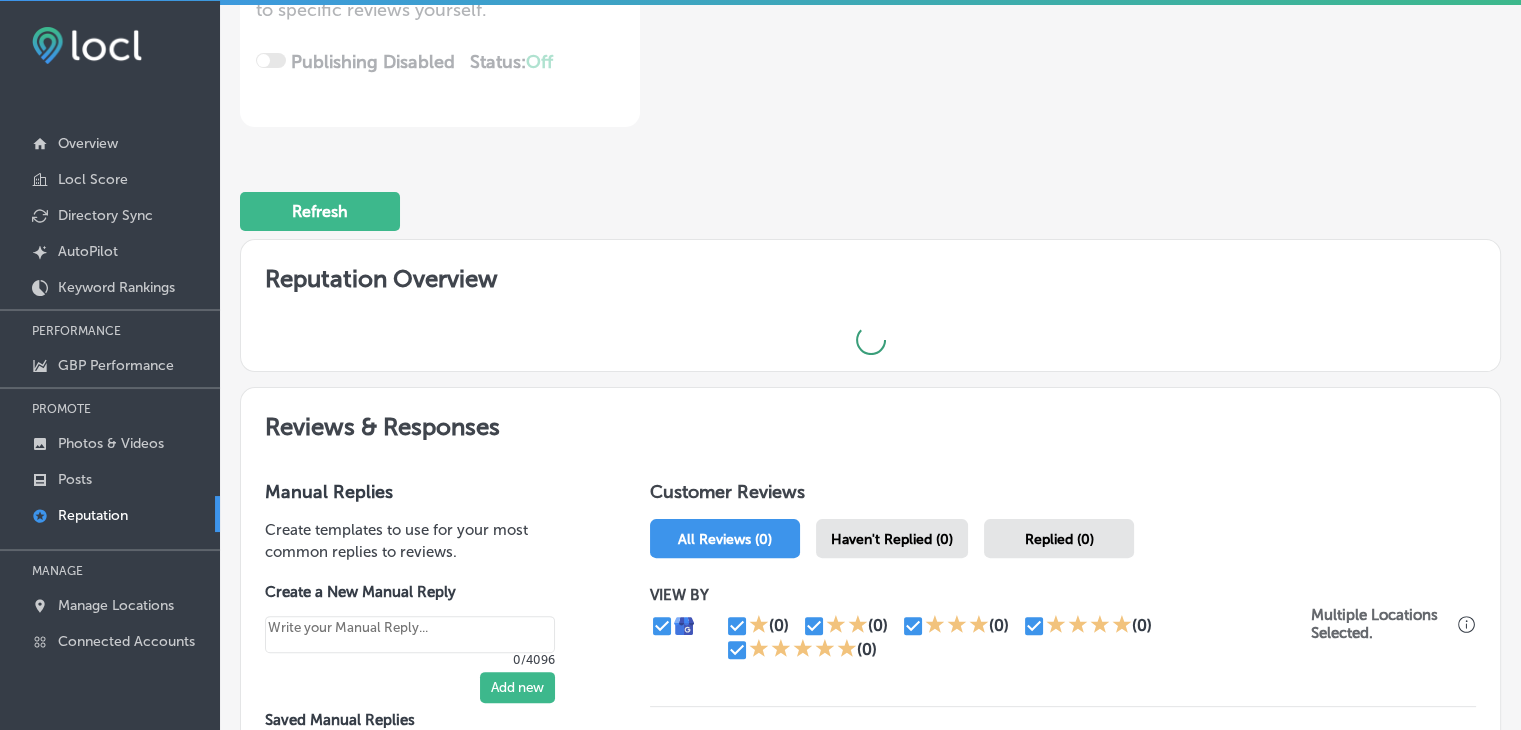 click on "Haven't Replied (0)" at bounding box center [892, 539] 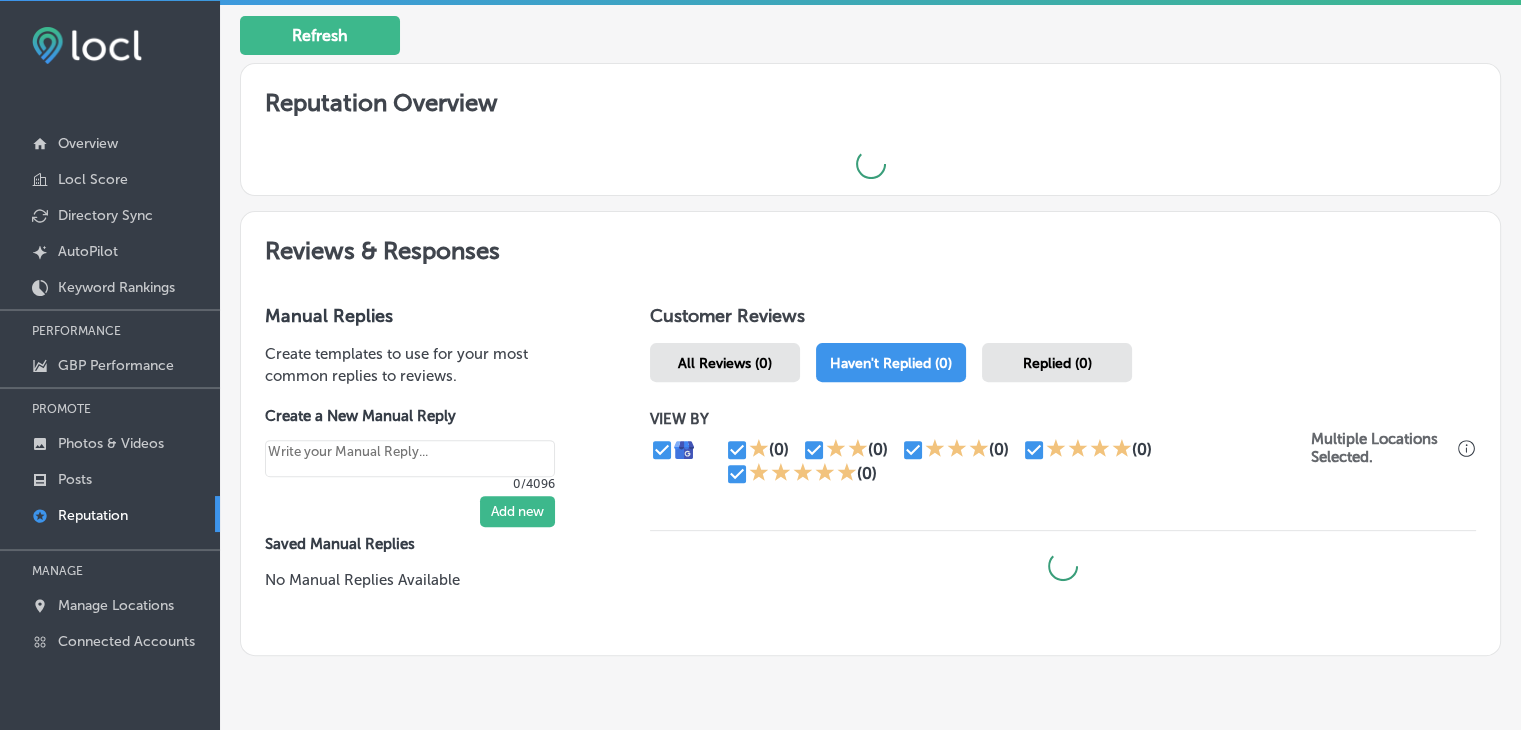 scroll, scrollTop: 542, scrollLeft: 0, axis: vertical 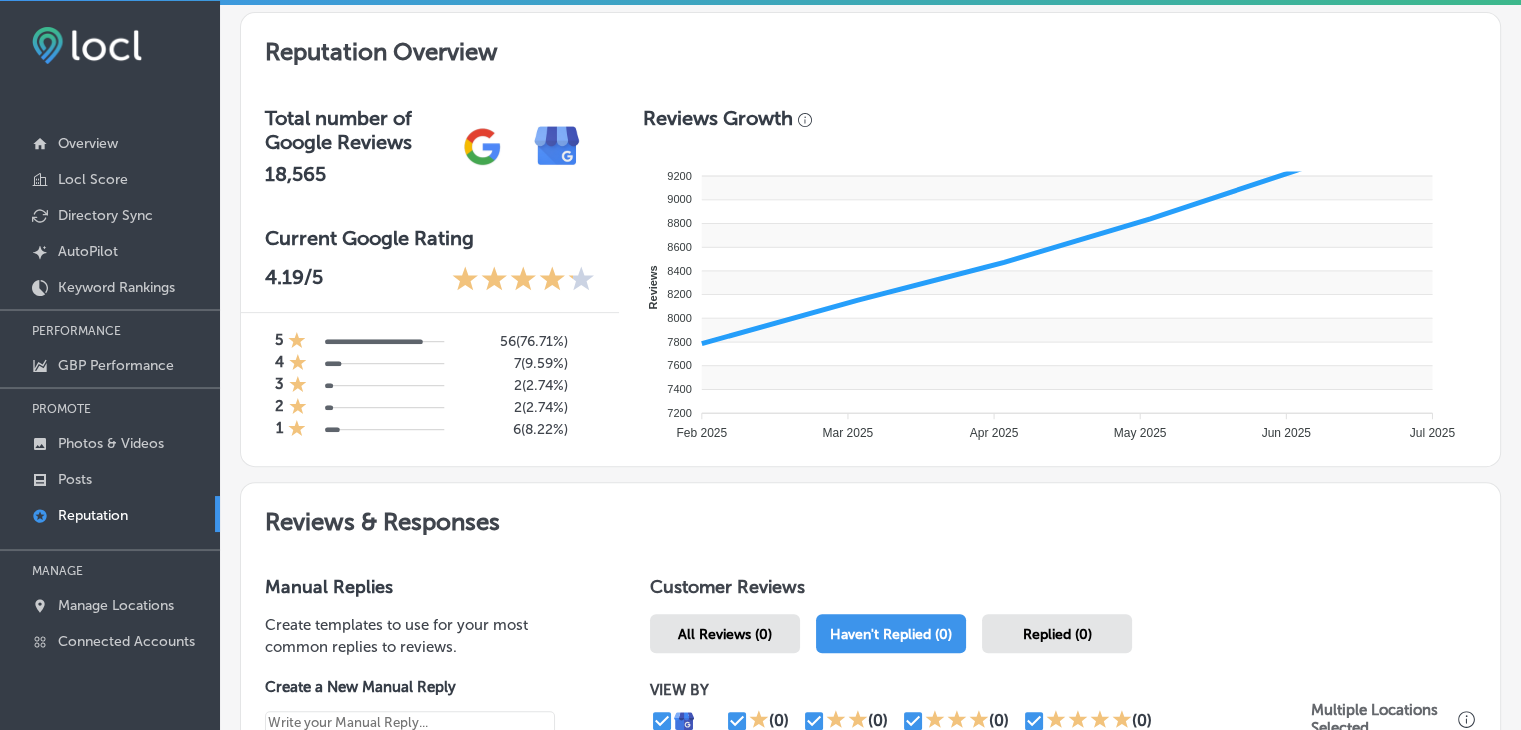 type on "x" 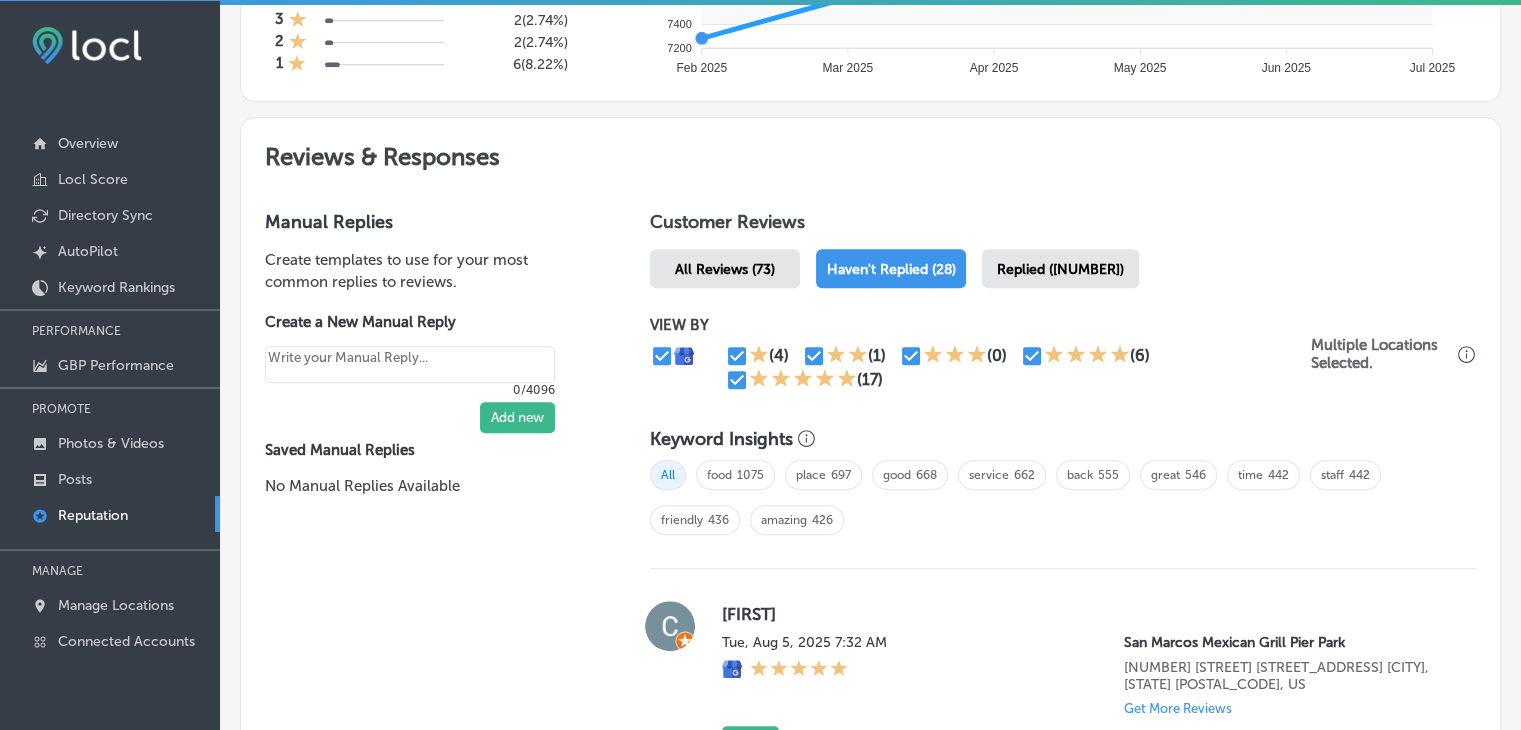 scroll, scrollTop: 1042, scrollLeft: 0, axis: vertical 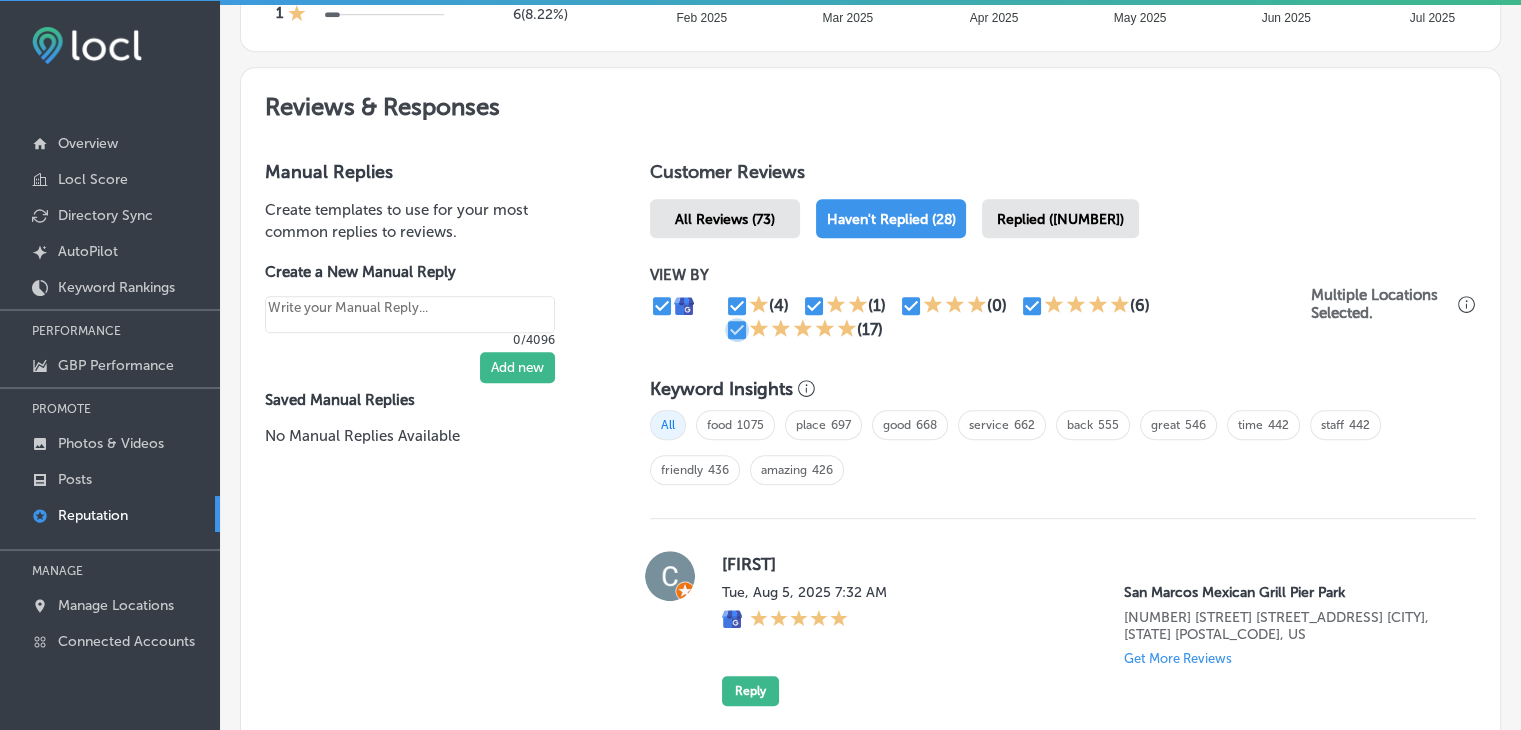 click at bounding box center [737, 330] 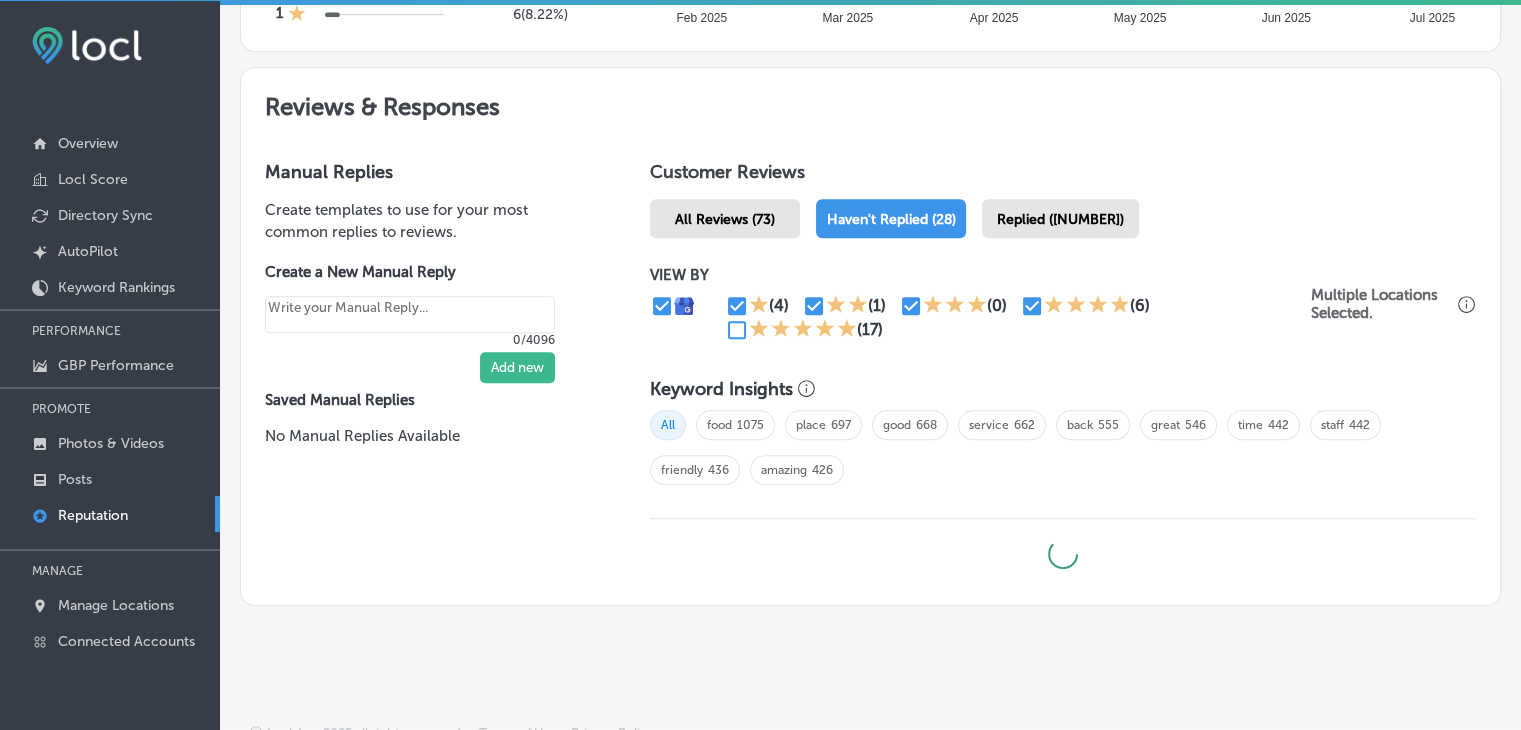click at bounding box center (1032, 306) 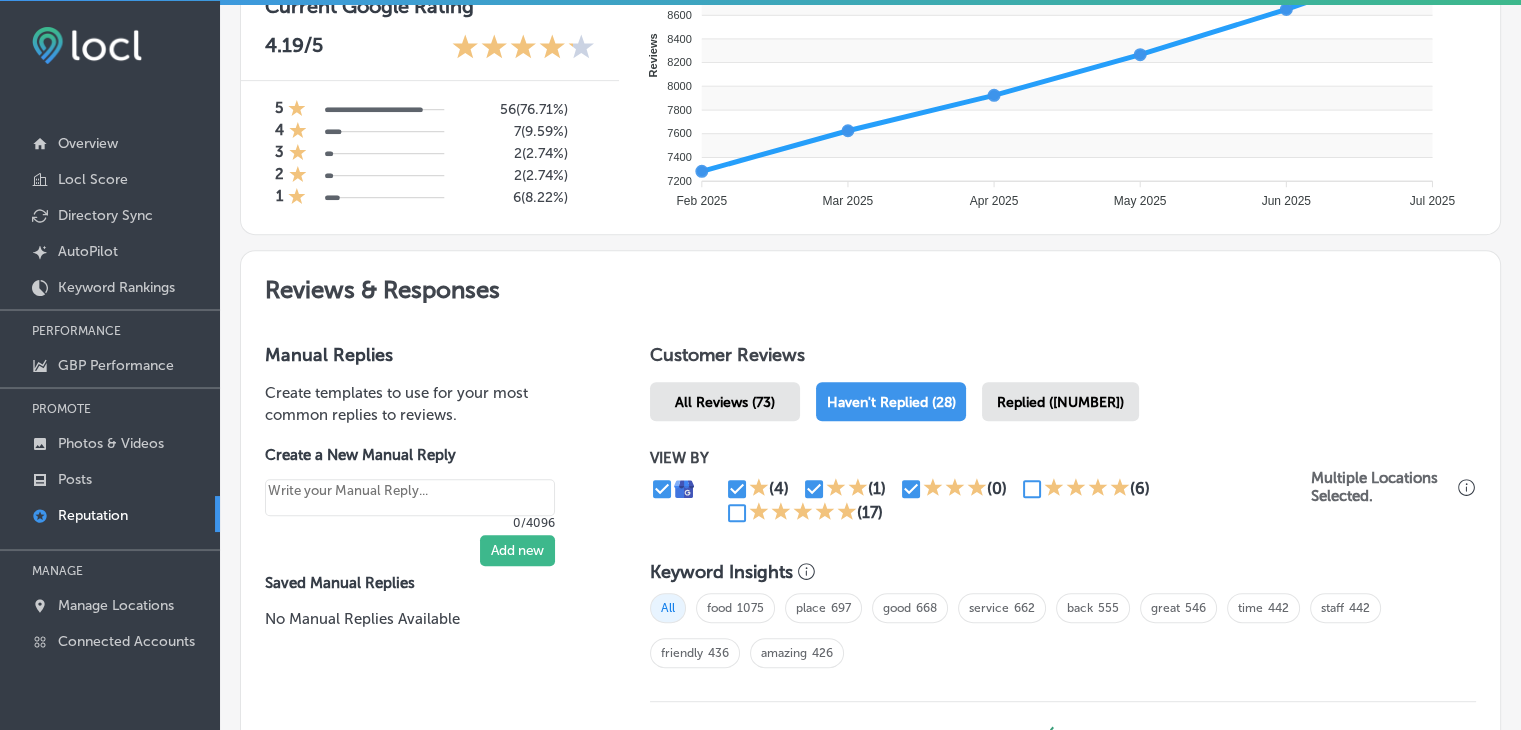 scroll, scrollTop: 1059, scrollLeft: 0, axis: vertical 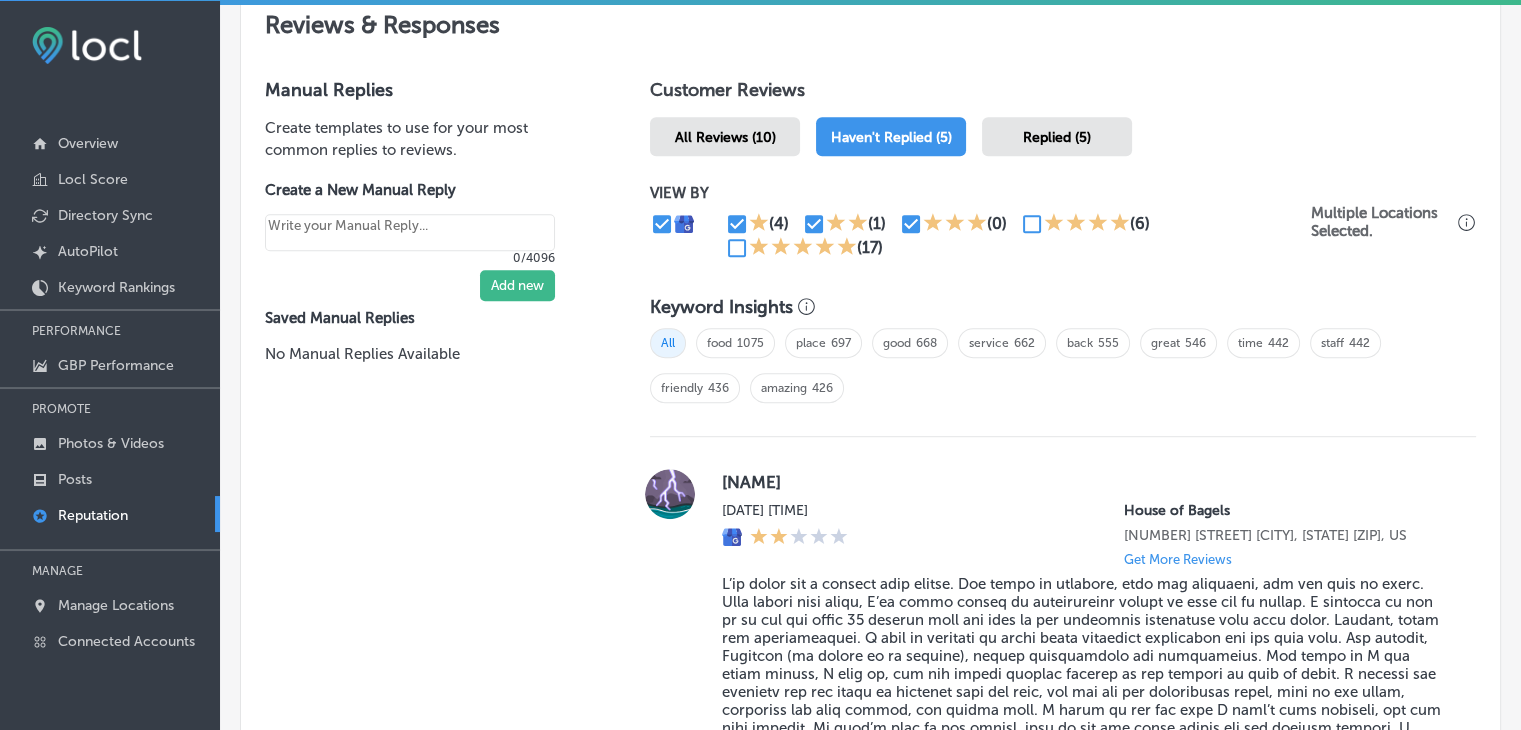 click on "VIEW BY (4) (1) (0) (6) (17)" at bounding box center [980, 222] 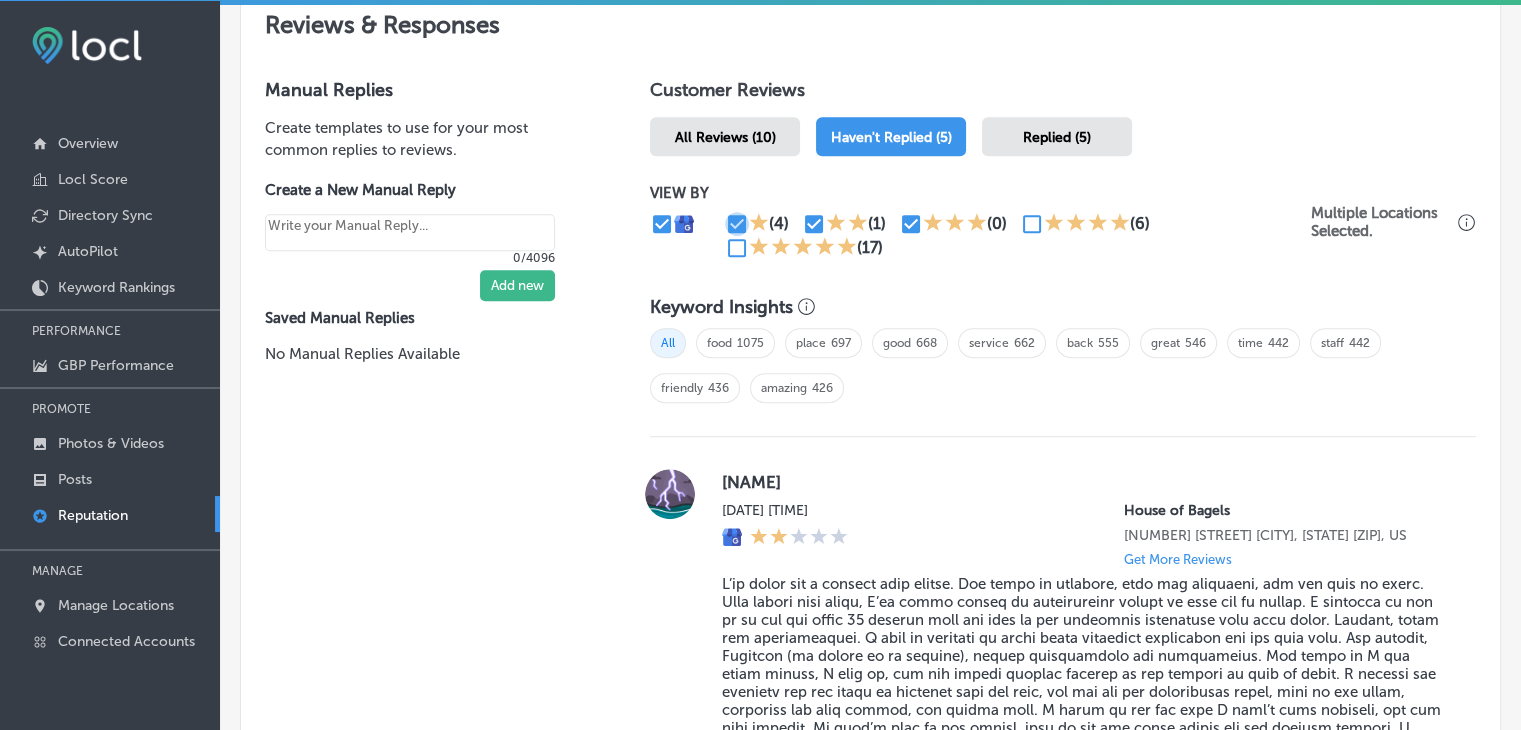 click at bounding box center (737, 224) 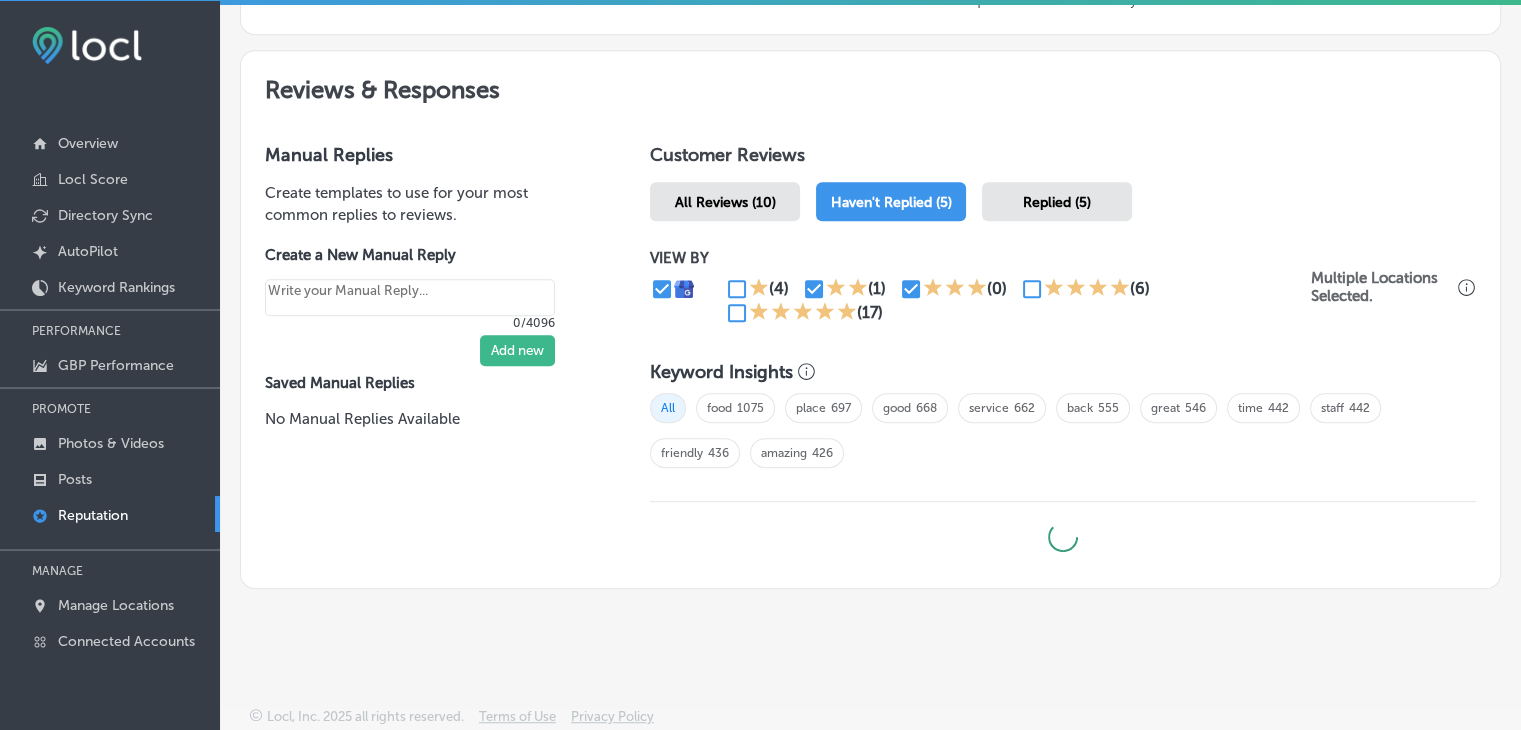 type on "x" 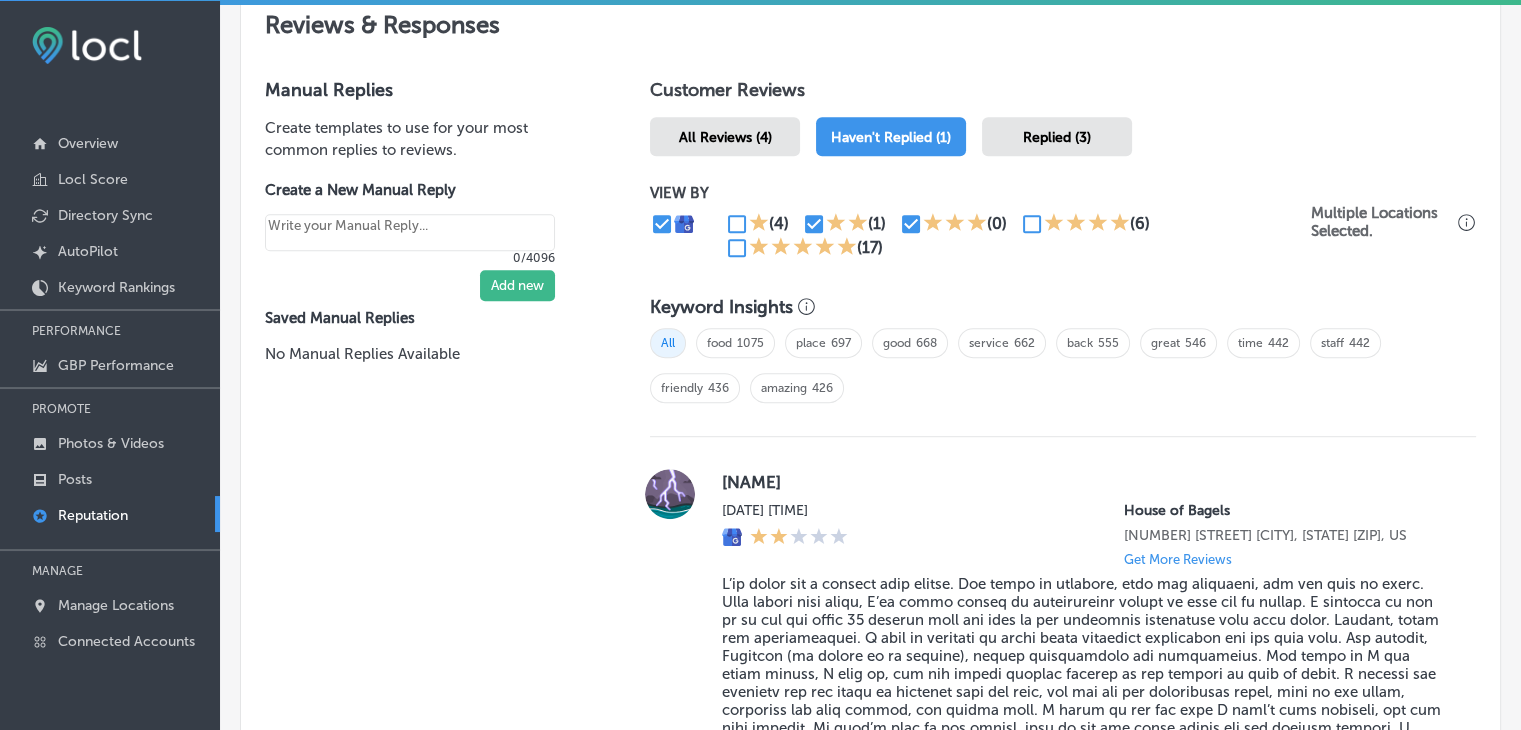 click 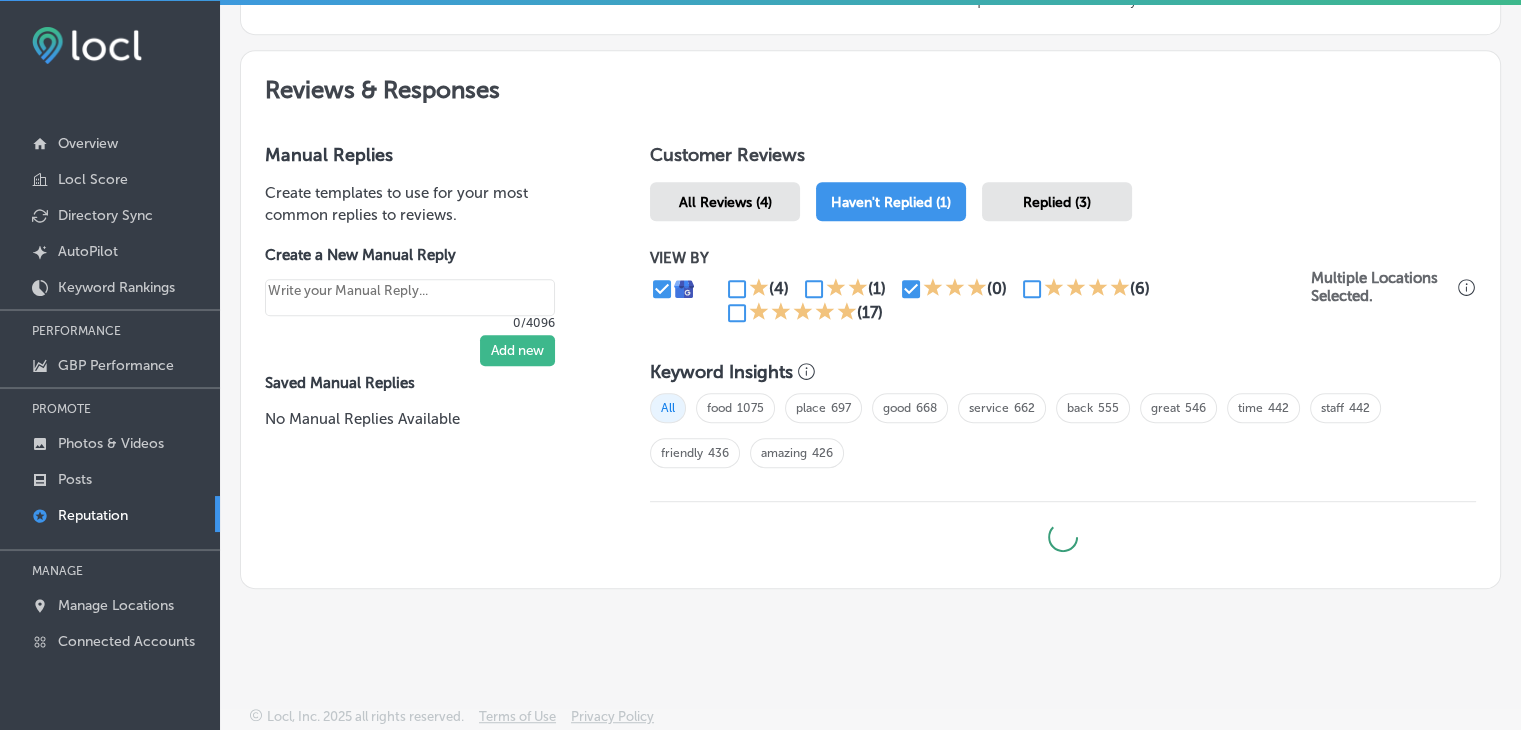 type on "x" 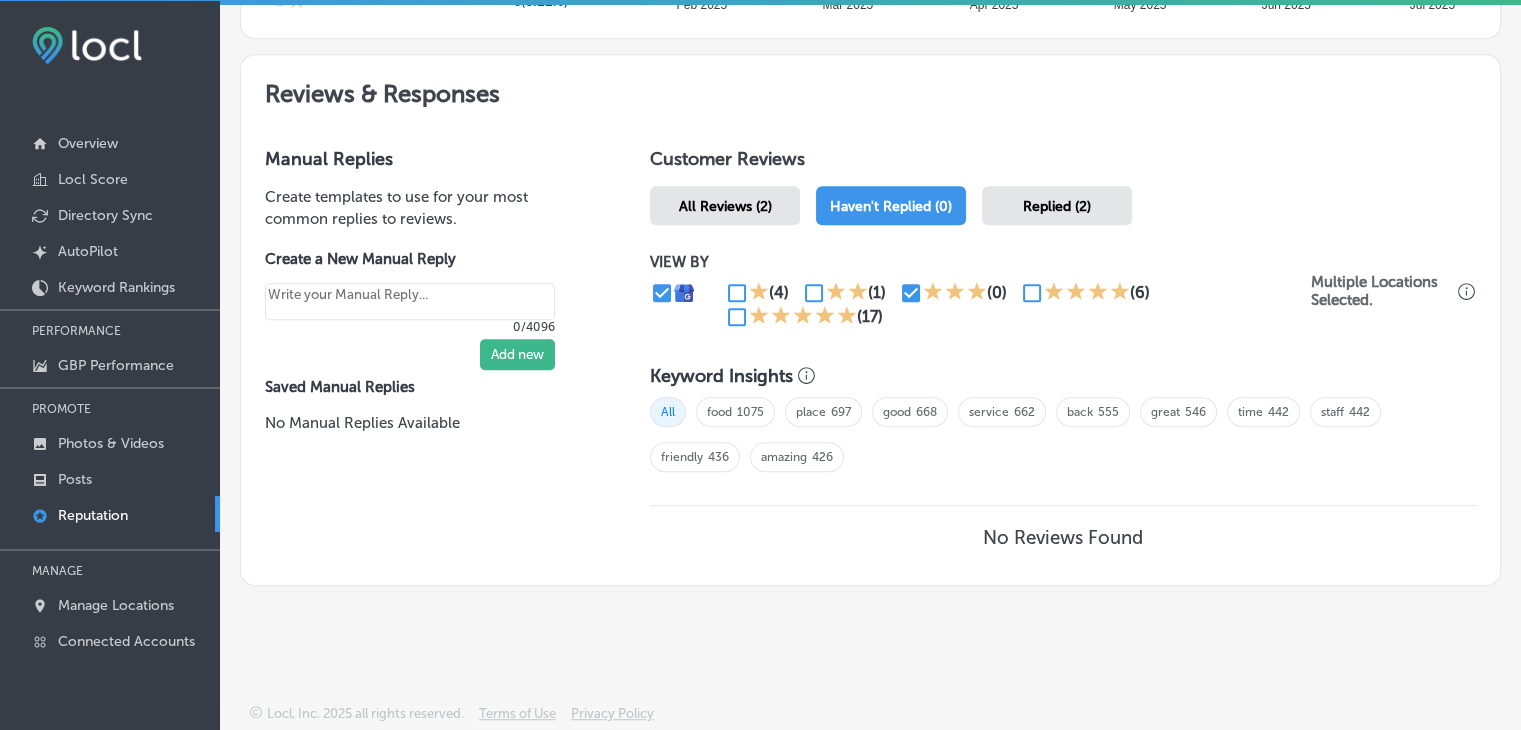 scroll, scrollTop: 1051, scrollLeft: 0, axis: vertical 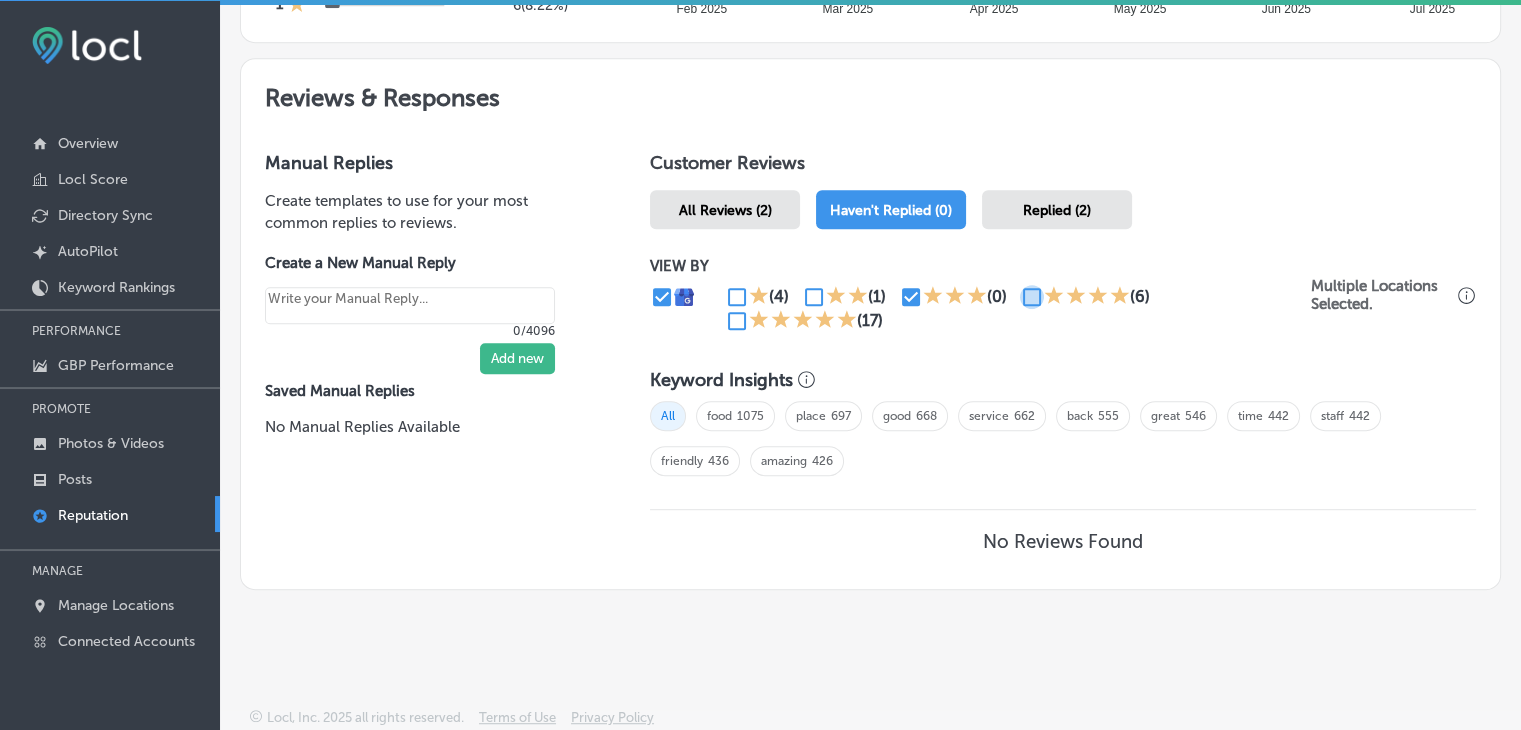 click at bounding box center (1032, 297) 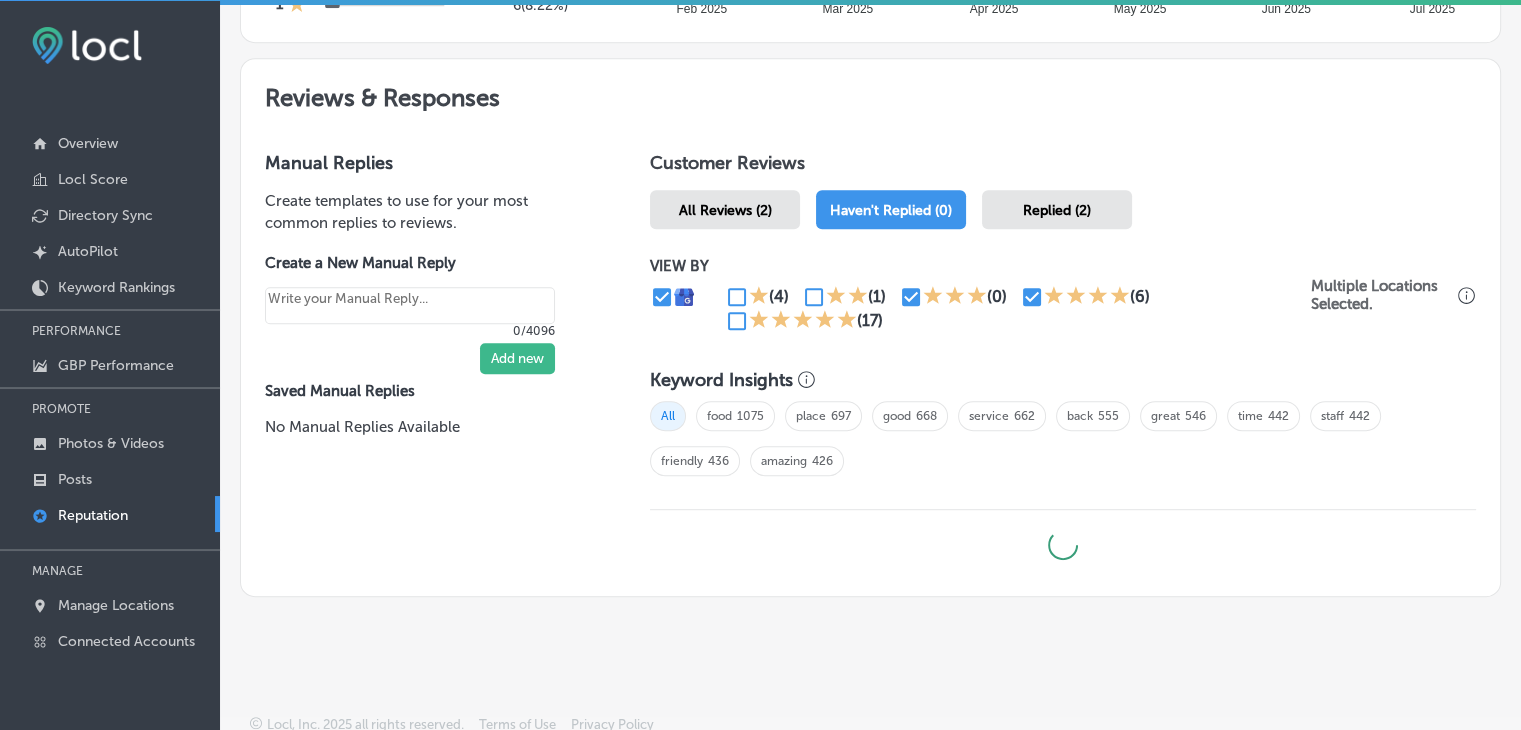 type on "x" 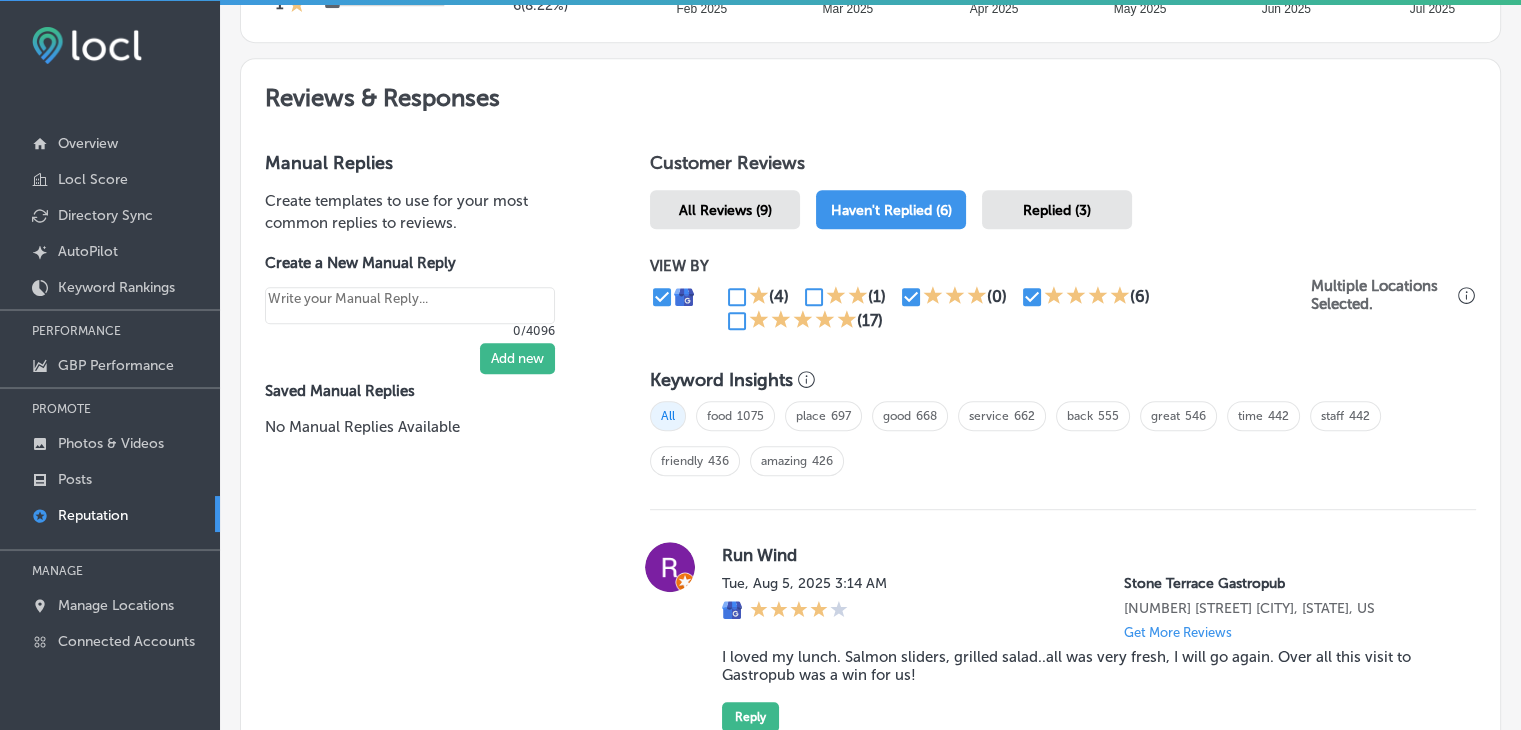 click at bounding box center [737, 321] 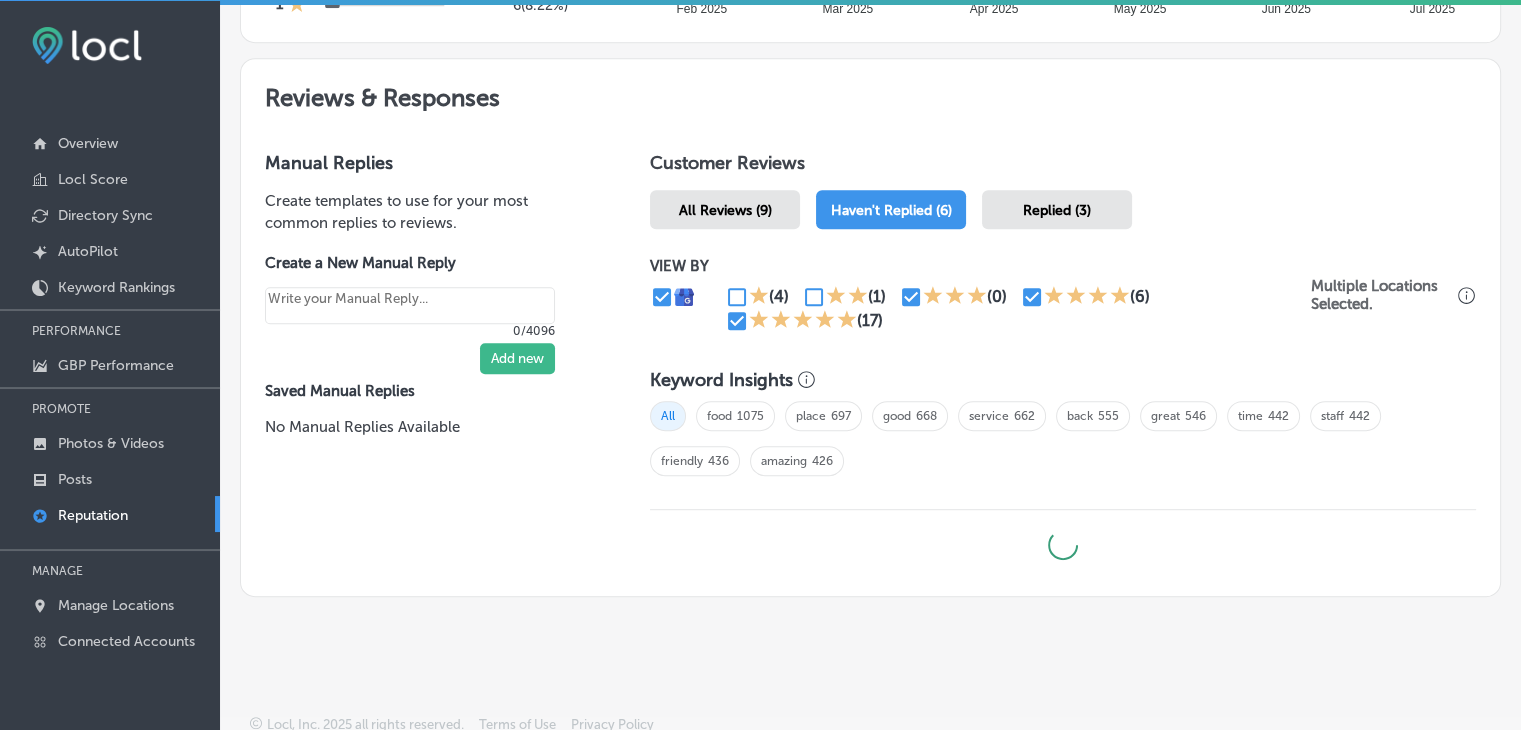 type on "x" 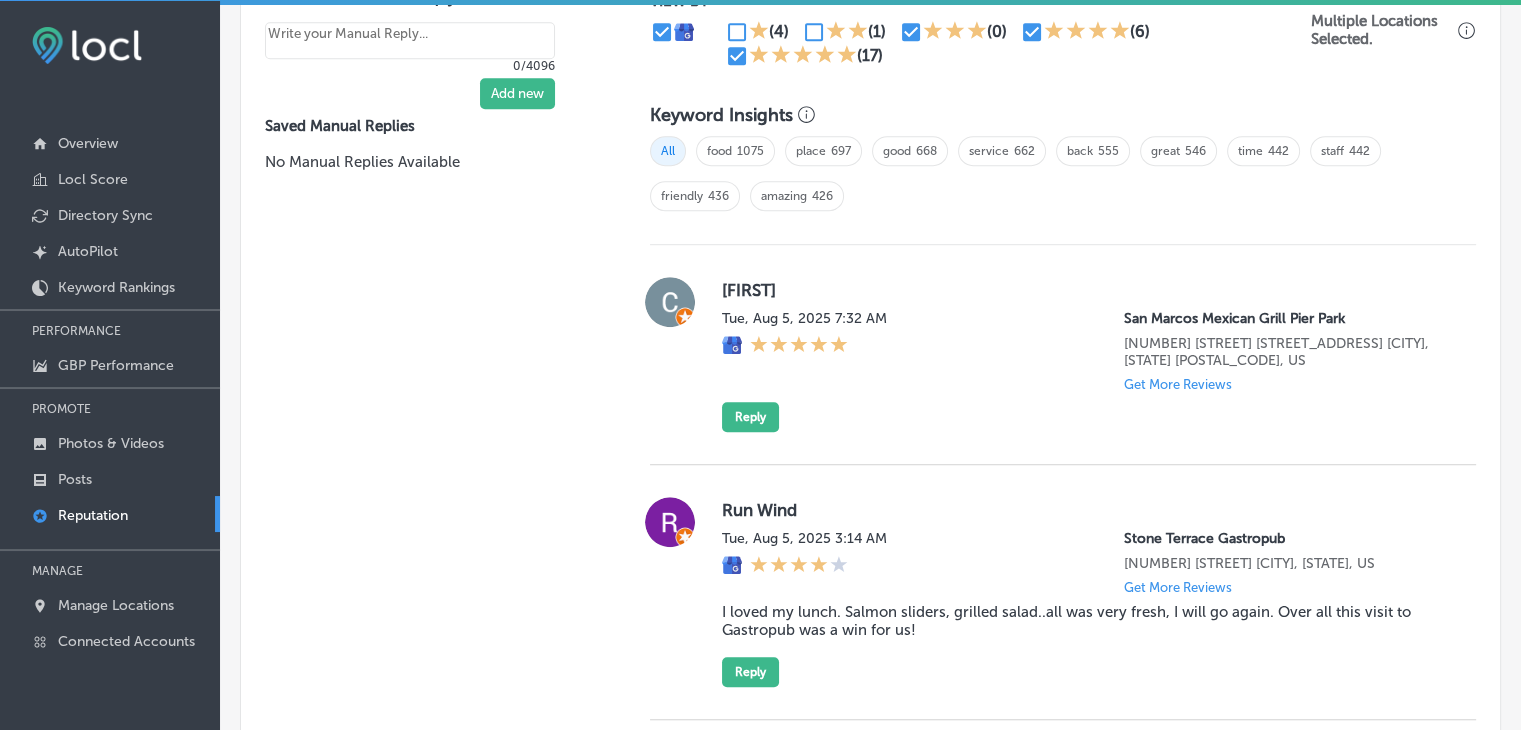 scroll, scrollTop: 1351, scrollLeft: 0, axis: vertical 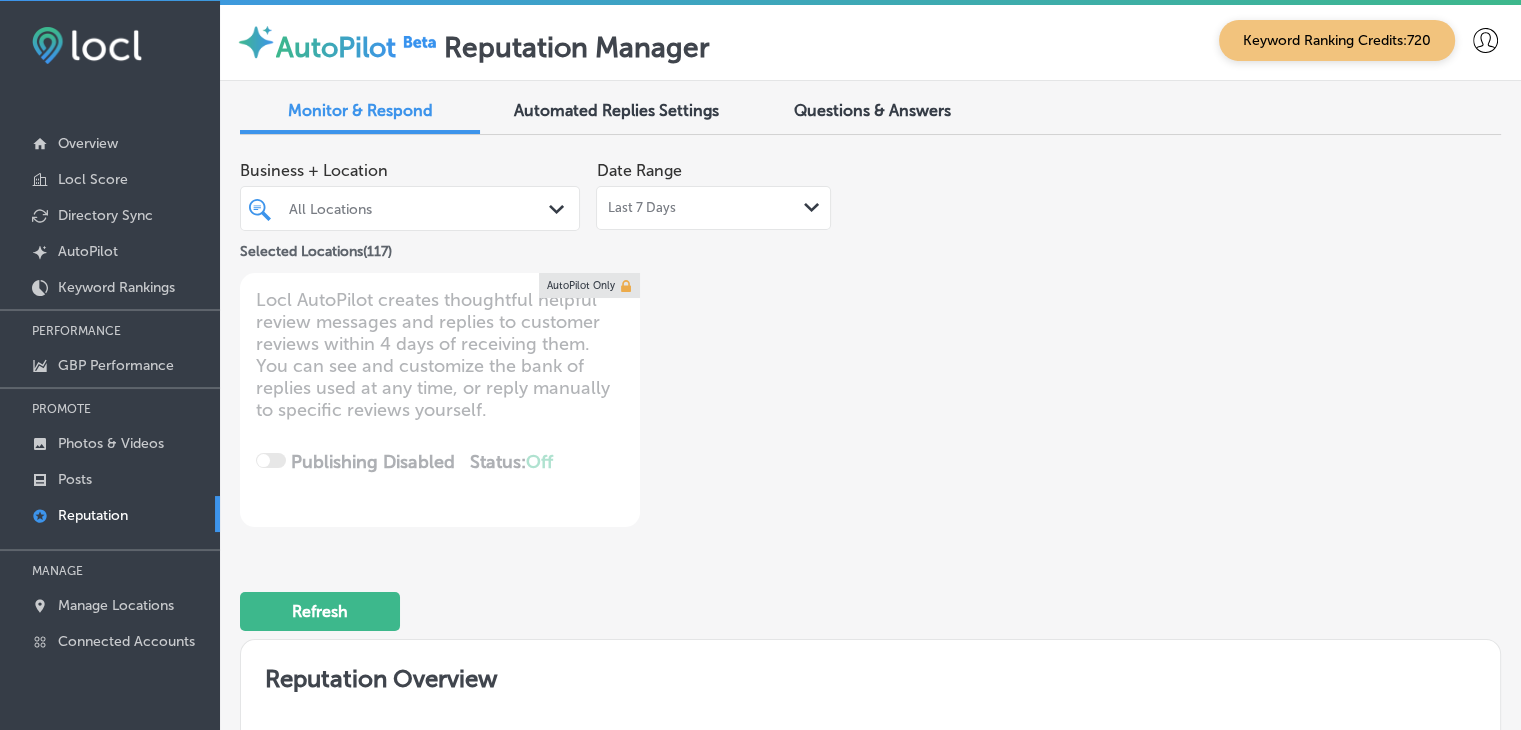 click on "All Locations
Path
Created with Sketch." at bounding box center (410, 208) 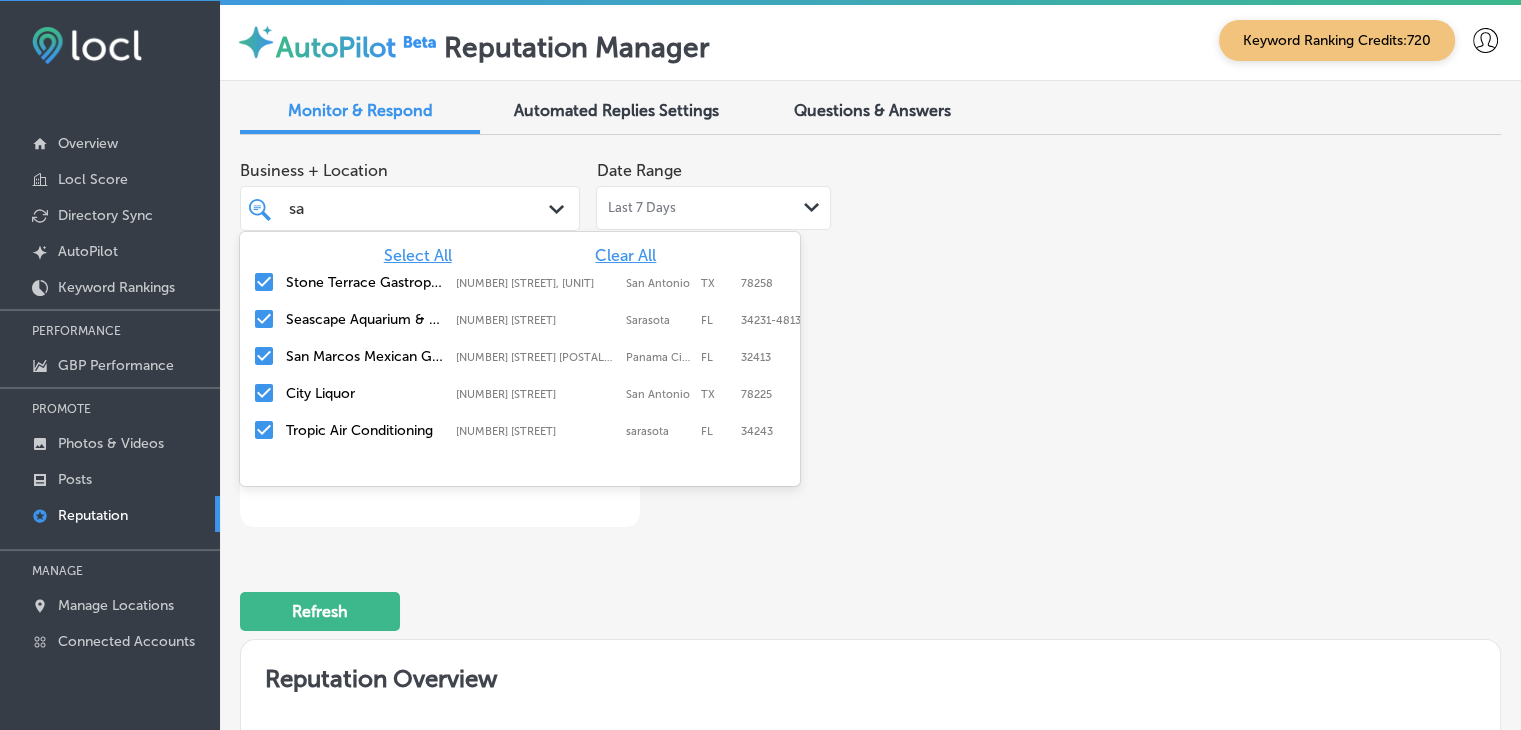 type on "san" 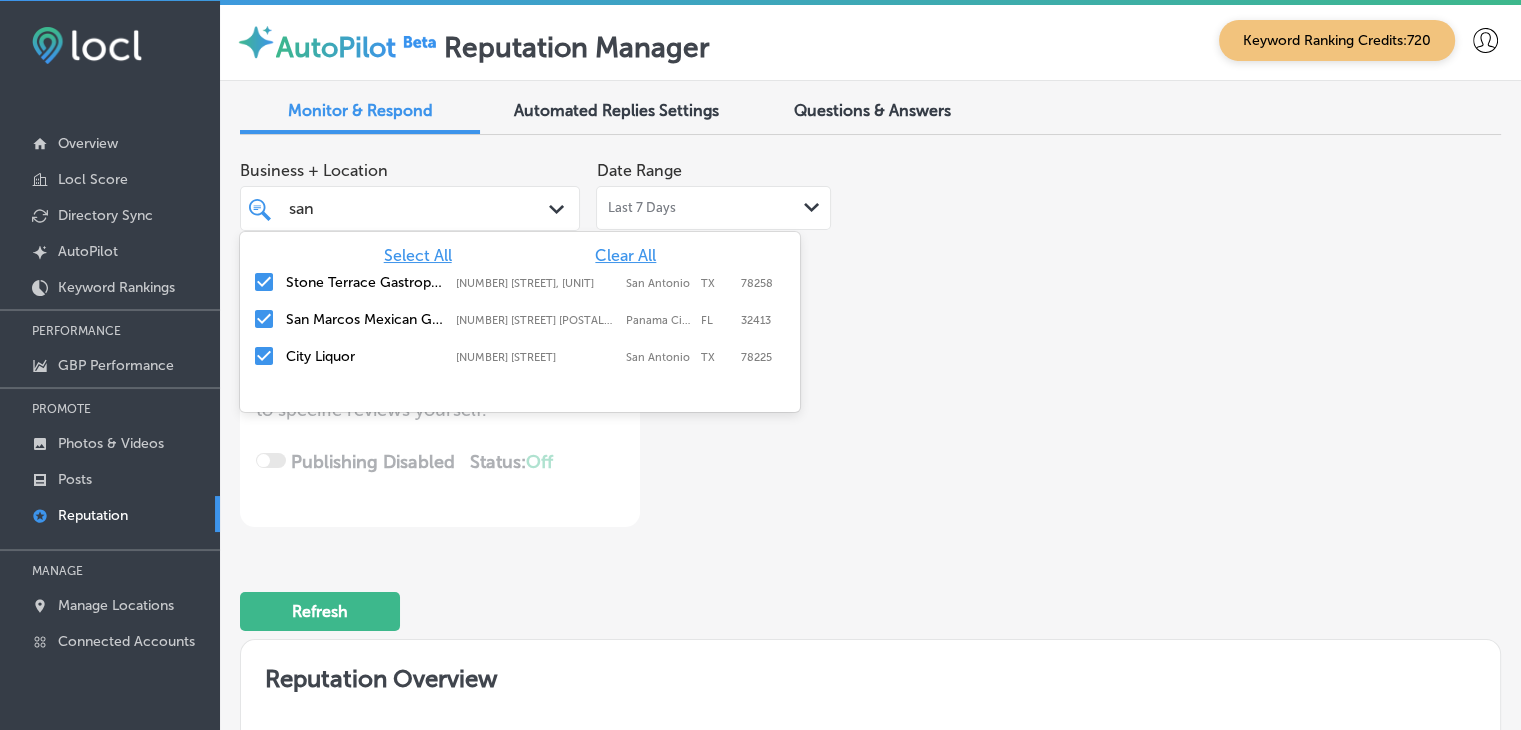 click on "San Marcos Mexican Grill Pier Park" at bounding box center [366, 319] 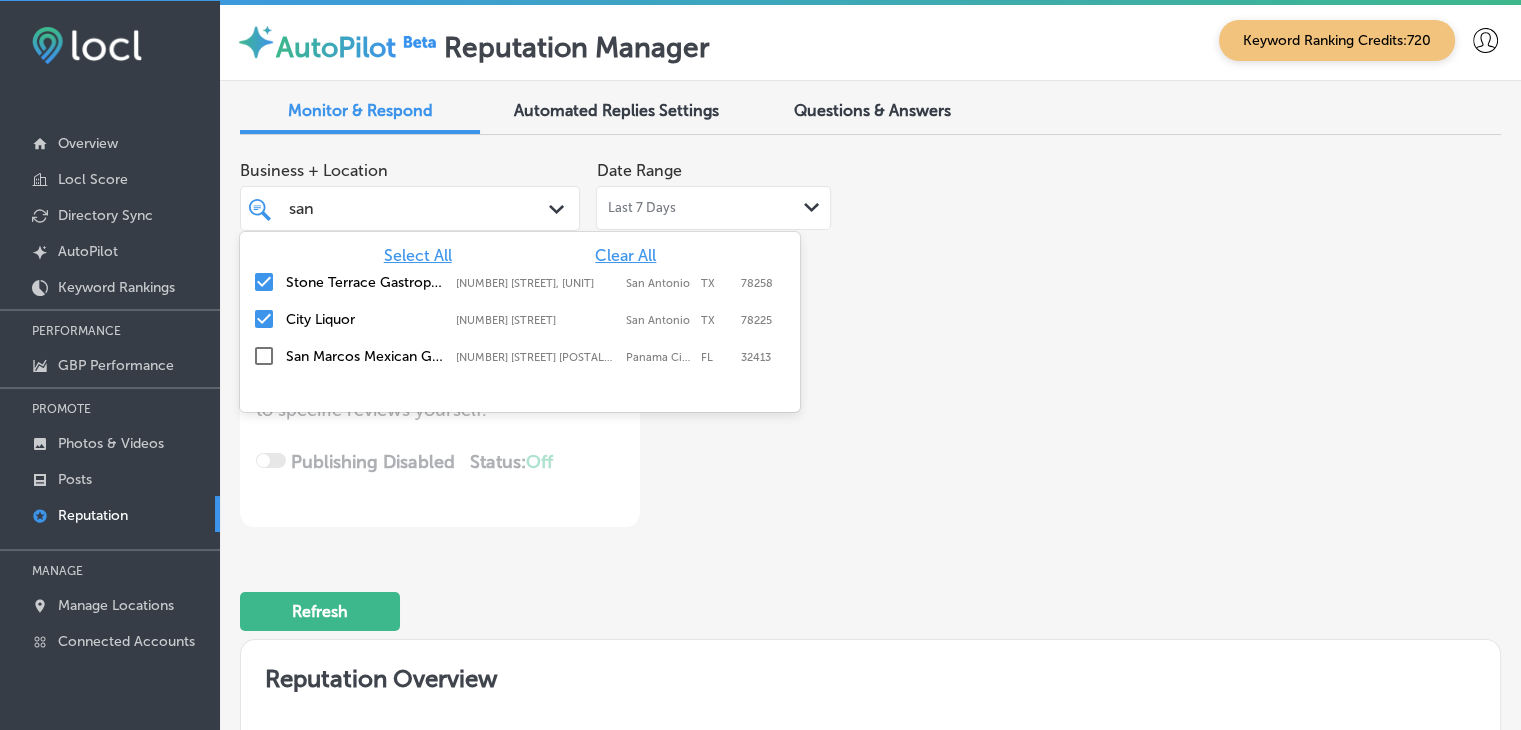 type on "san" 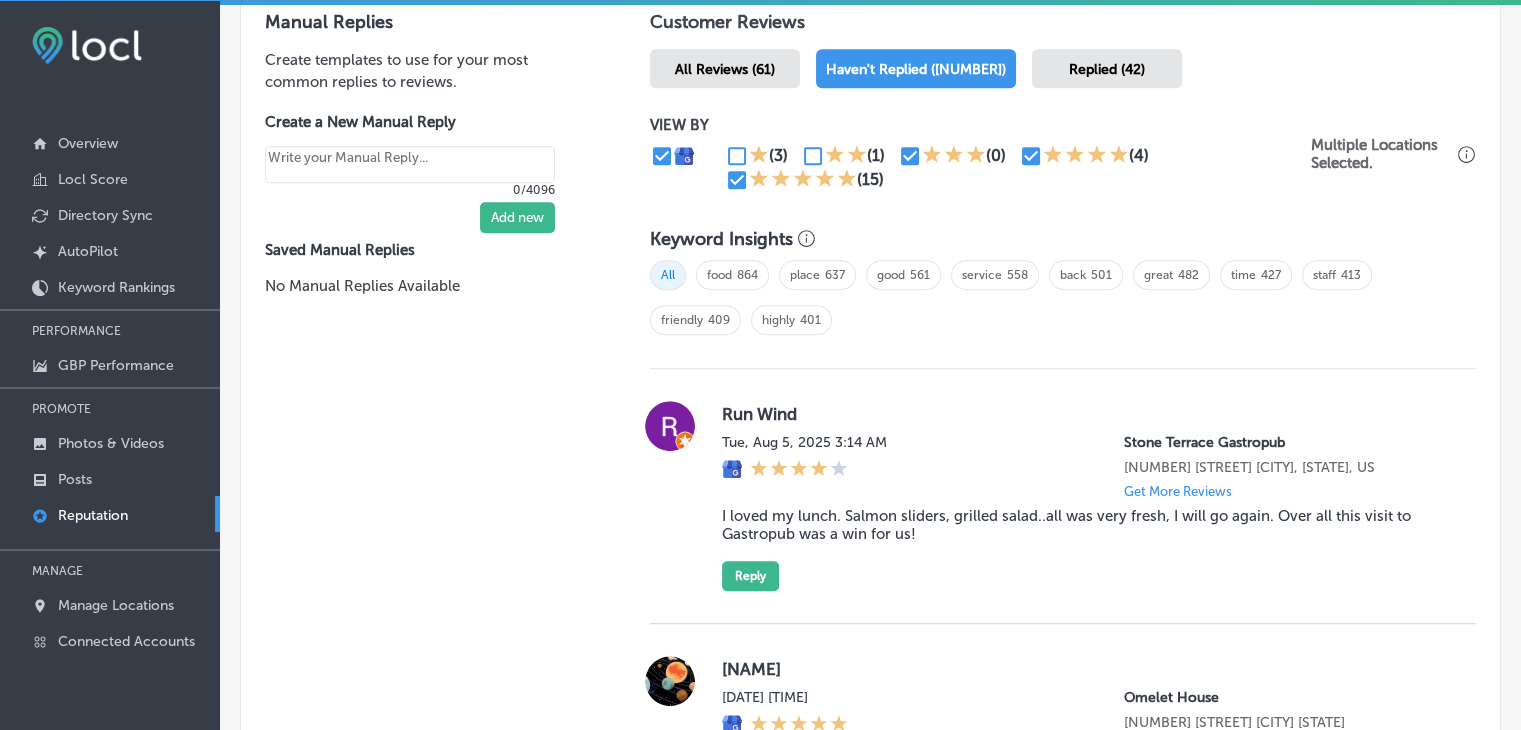 scroll, scrollTop: 1259, scrollLeft: 0, axis: vertical 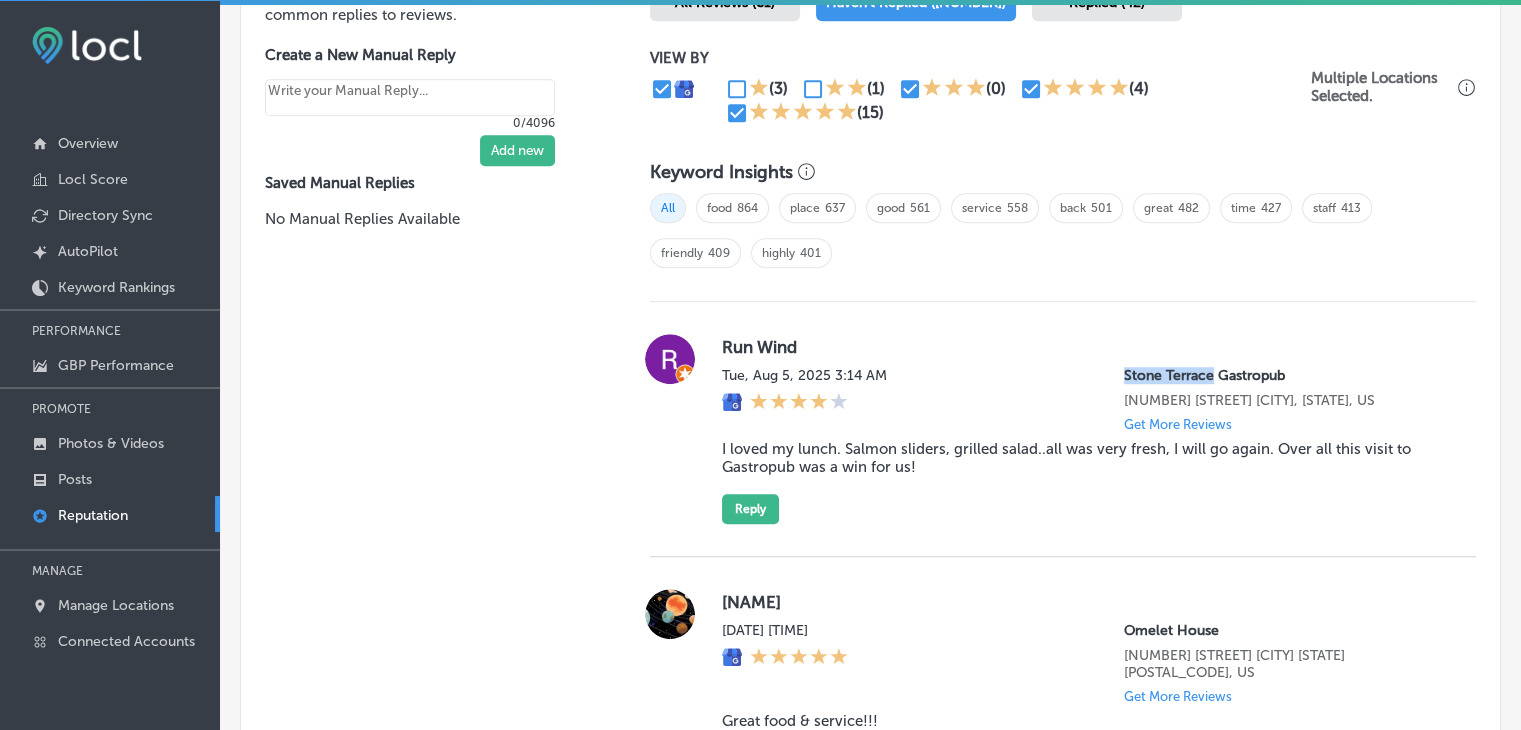 drag, startPoint x: 1095, startPoint y: 377, endPoint x: 1199, endPoint y: 373, distance: 104.0769 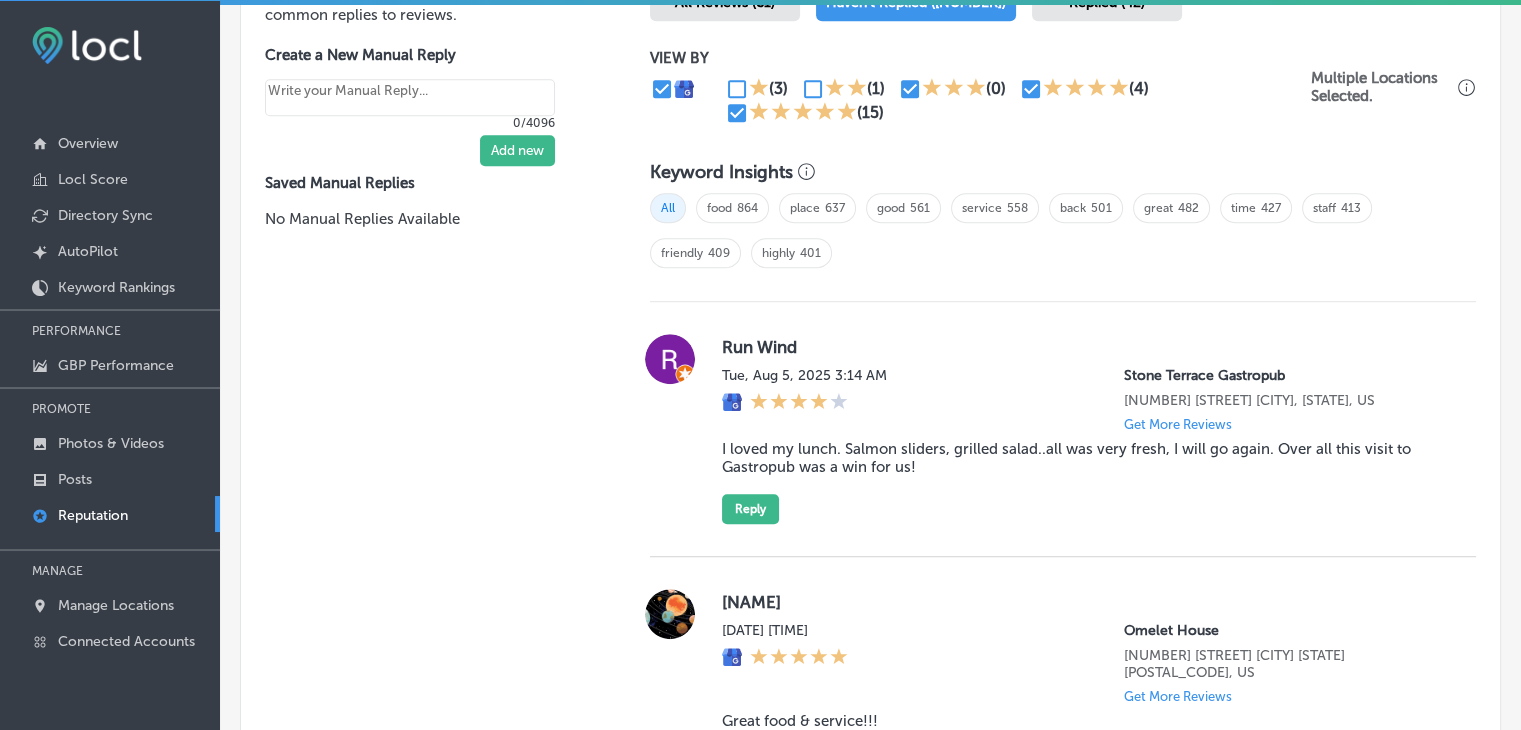 click on "Run Wind Tue, [DATE] [TIME] [BUSINESS_NAME] [NUMBER] [STREET] [UNIT] [CITY], [STATE], [POSTAL_CODE], US Get More Reviews I loved my lunch. Salmon sliders, grilled salad..all was very fresh, I will go again. Over all this visit to Gastropub was a win for us! Reply" at bounding box center (1063, 429) 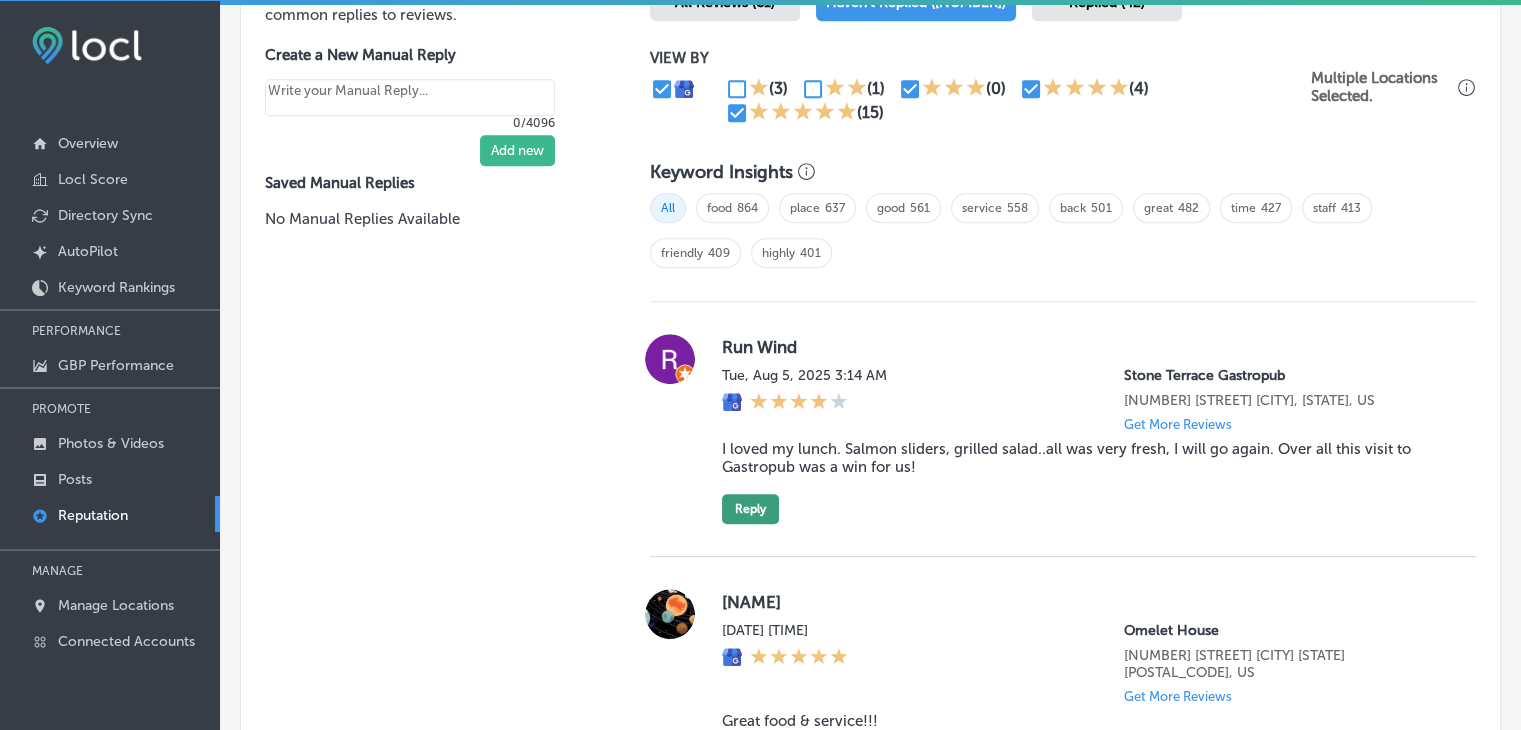 click on "Reply" at bounding box center (750, 509) 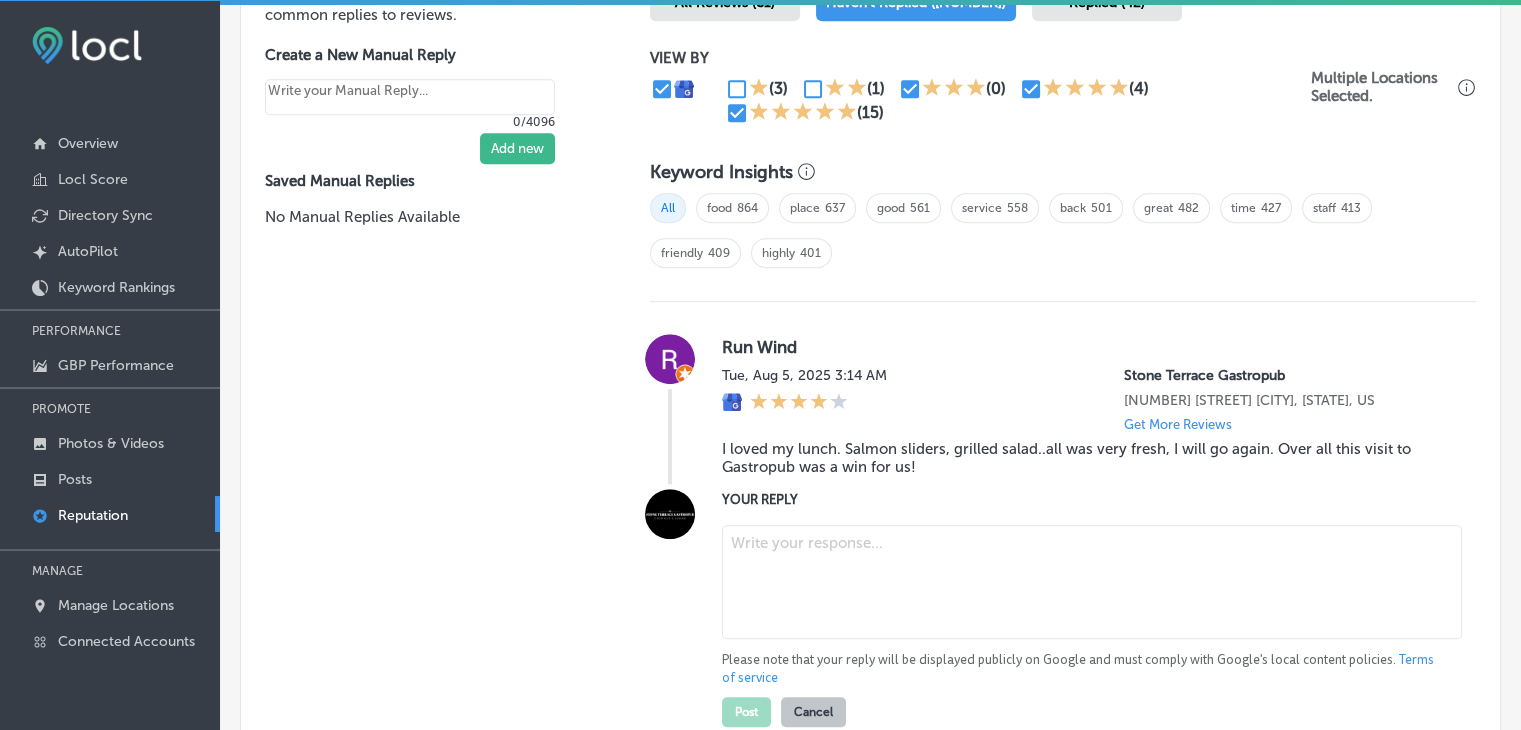 click at bounding box center [1092, 582] 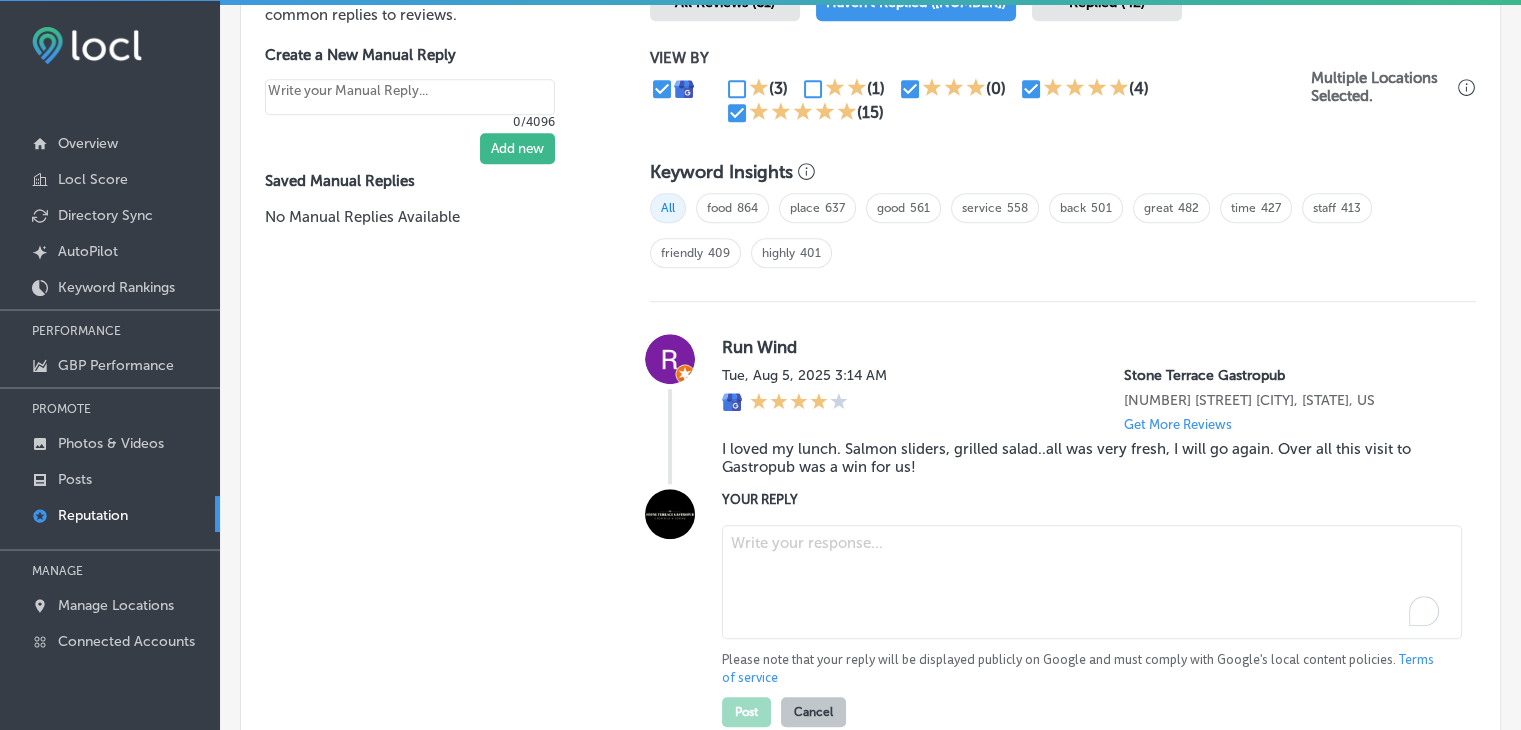 type on "x" 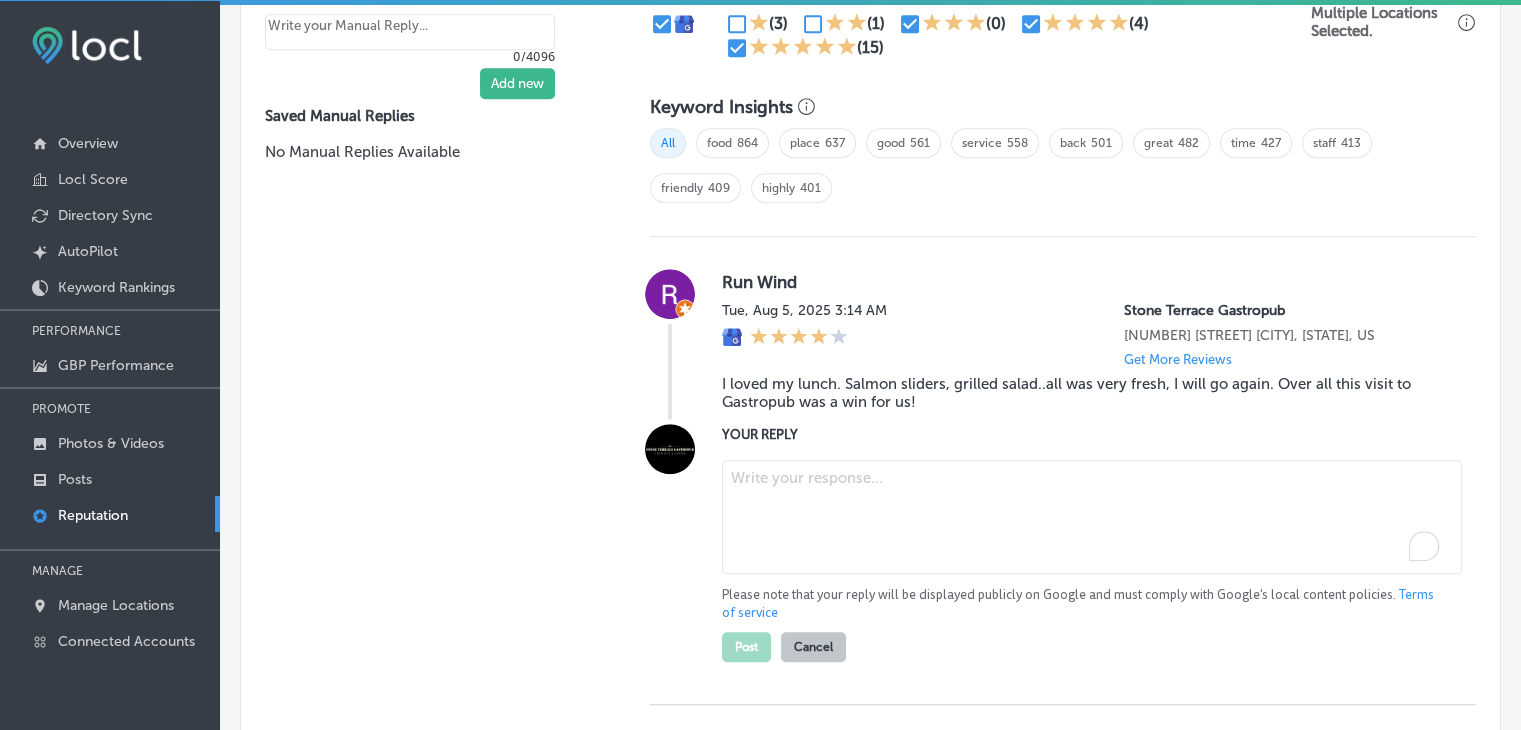 scroll, scrollTop: 1359, scrollLeft: 0, axis: vertical 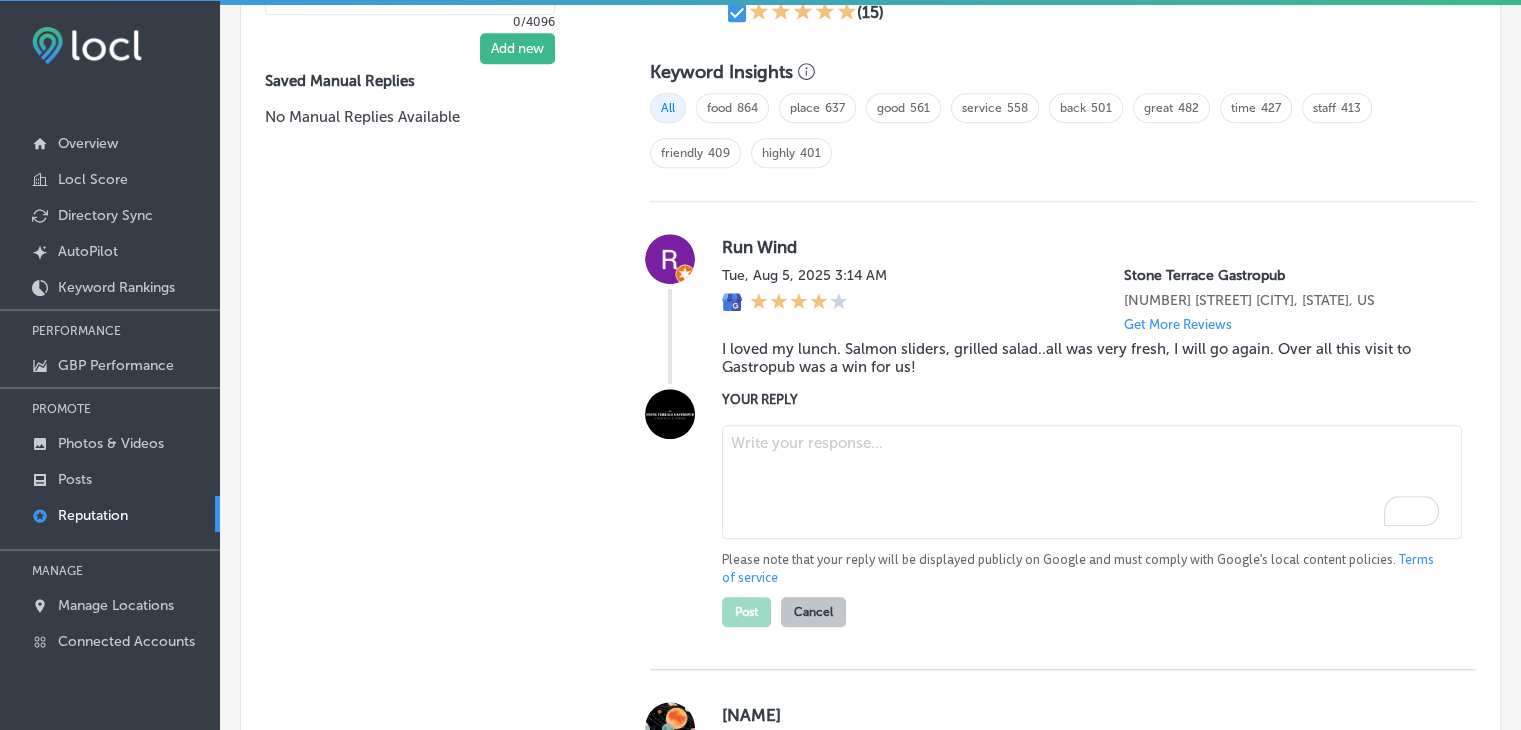 drag, startPoint x: 717, startPoint y: 361, endPoint x: 996, endPoint y: 393, distance: 280.82913 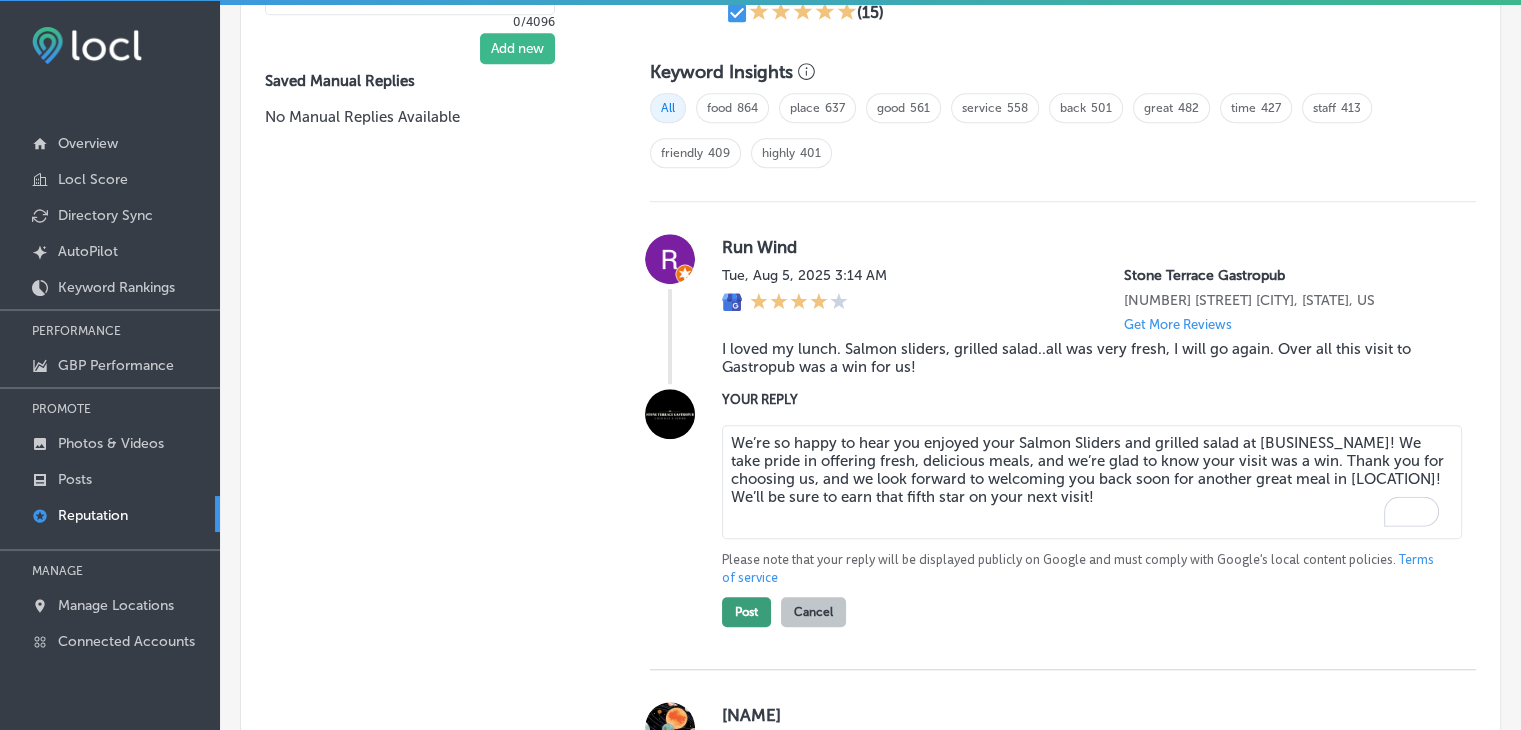 type on "We’re so happy to hear you enjoyed your Salmon Sliders and grilled salad at [BUSINESS_NAME]! We take pride in offering fresh, delicious meals, and we’re glad to know your visit was a win. Thank you for choosing us, and we look forward to welcoming you back soon for another great meal in [LOCATION]! We’ll be sure to earn that fifth star on your next visit!" 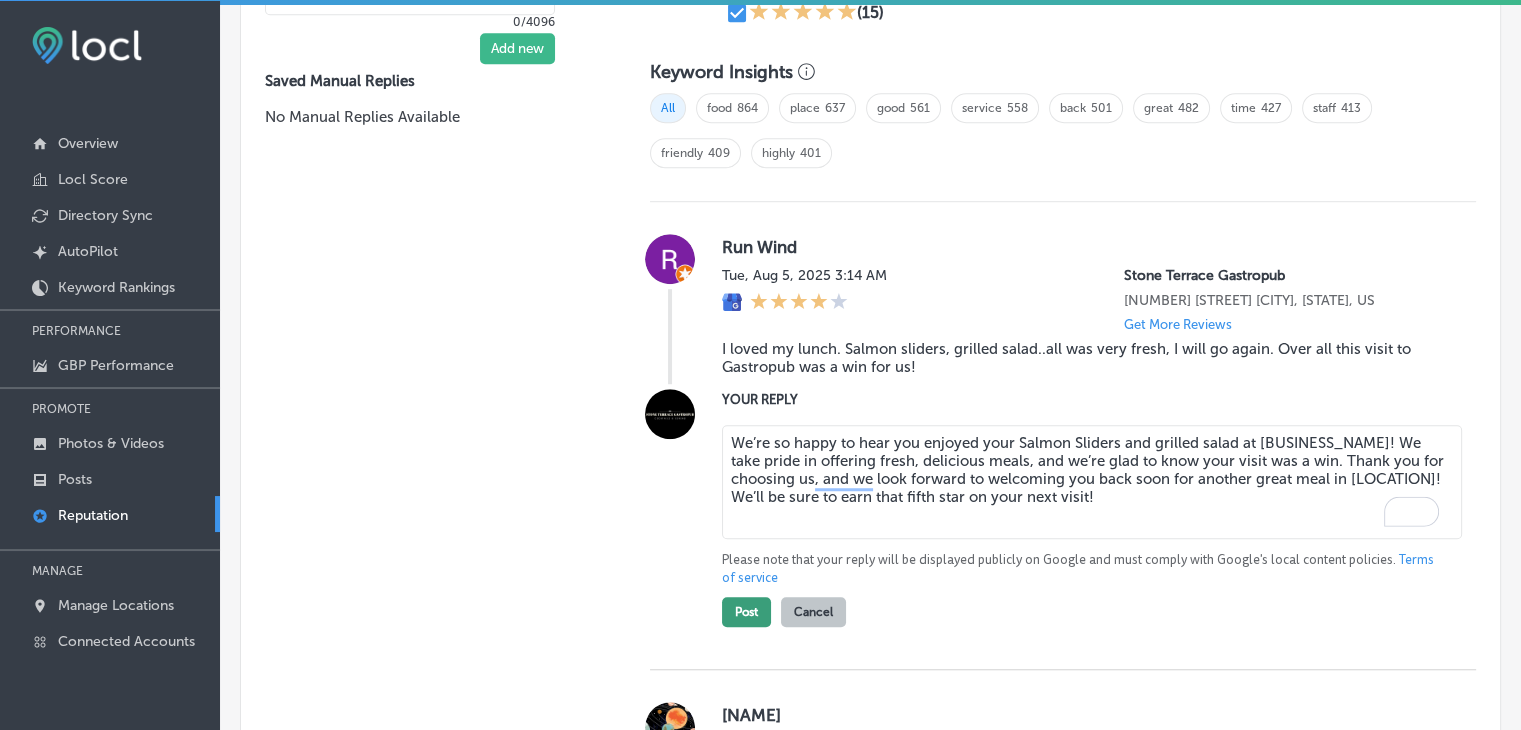 click on "Post" at bounding box center (746, 612) 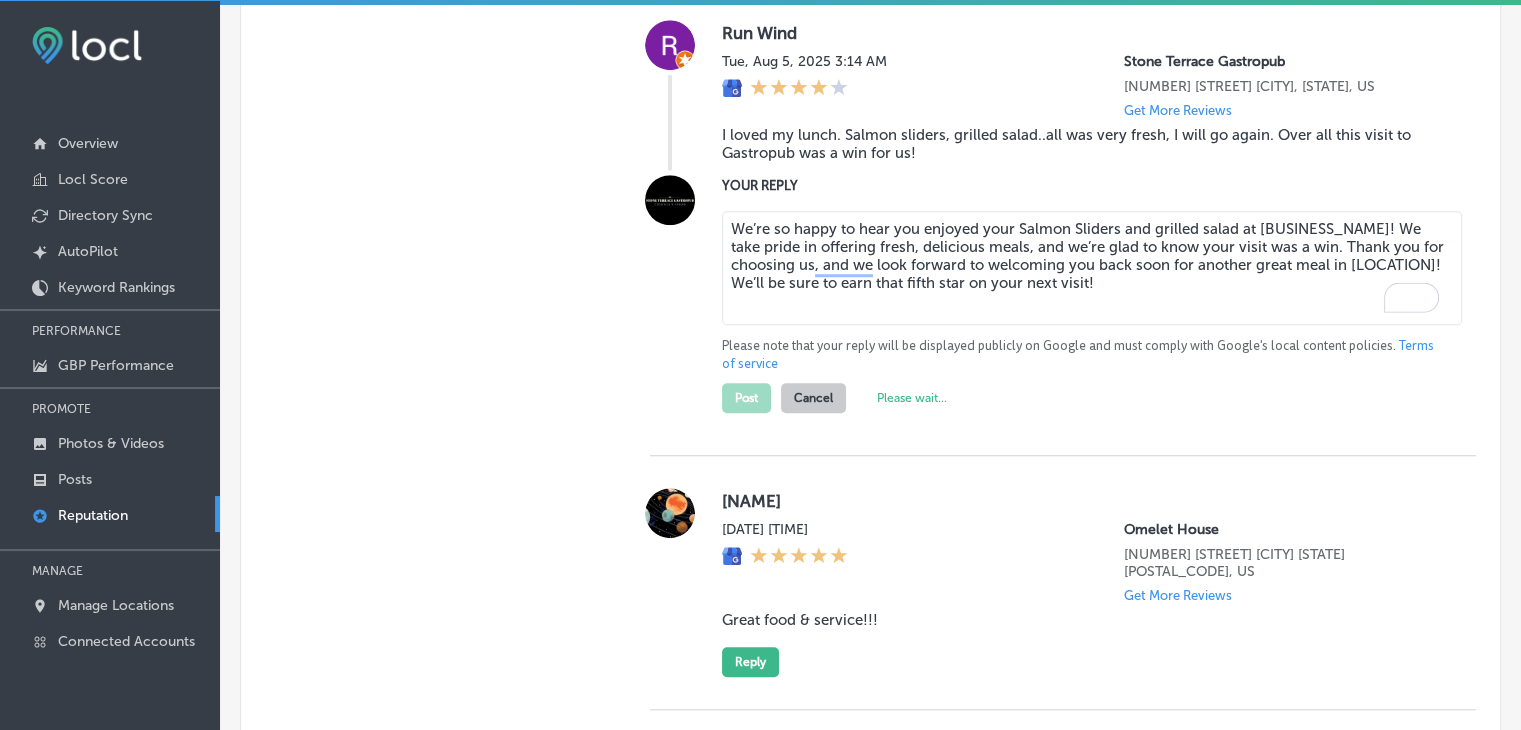 scroll, scrollTop: 1559, scrollLeft: 0, axis: vertical 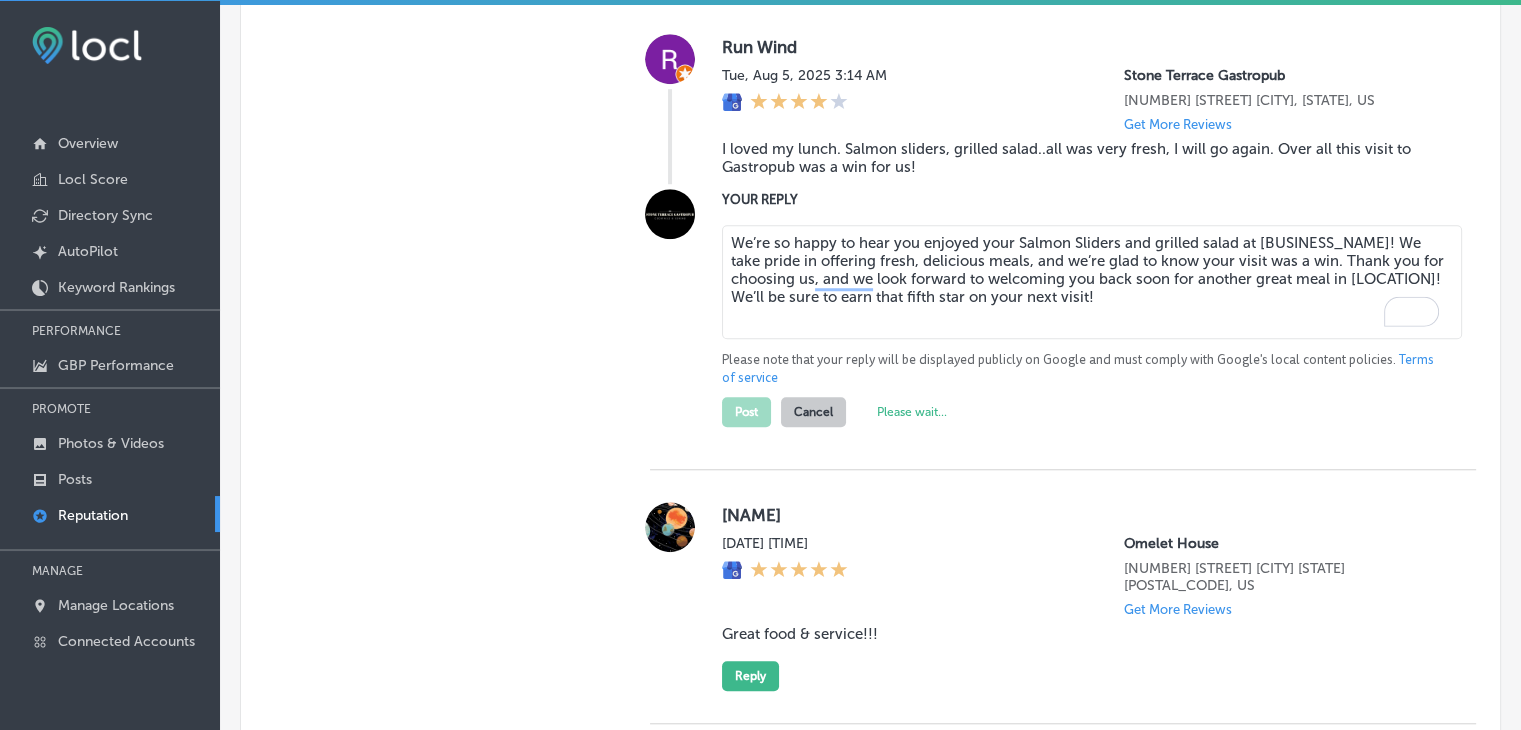 type on "x" 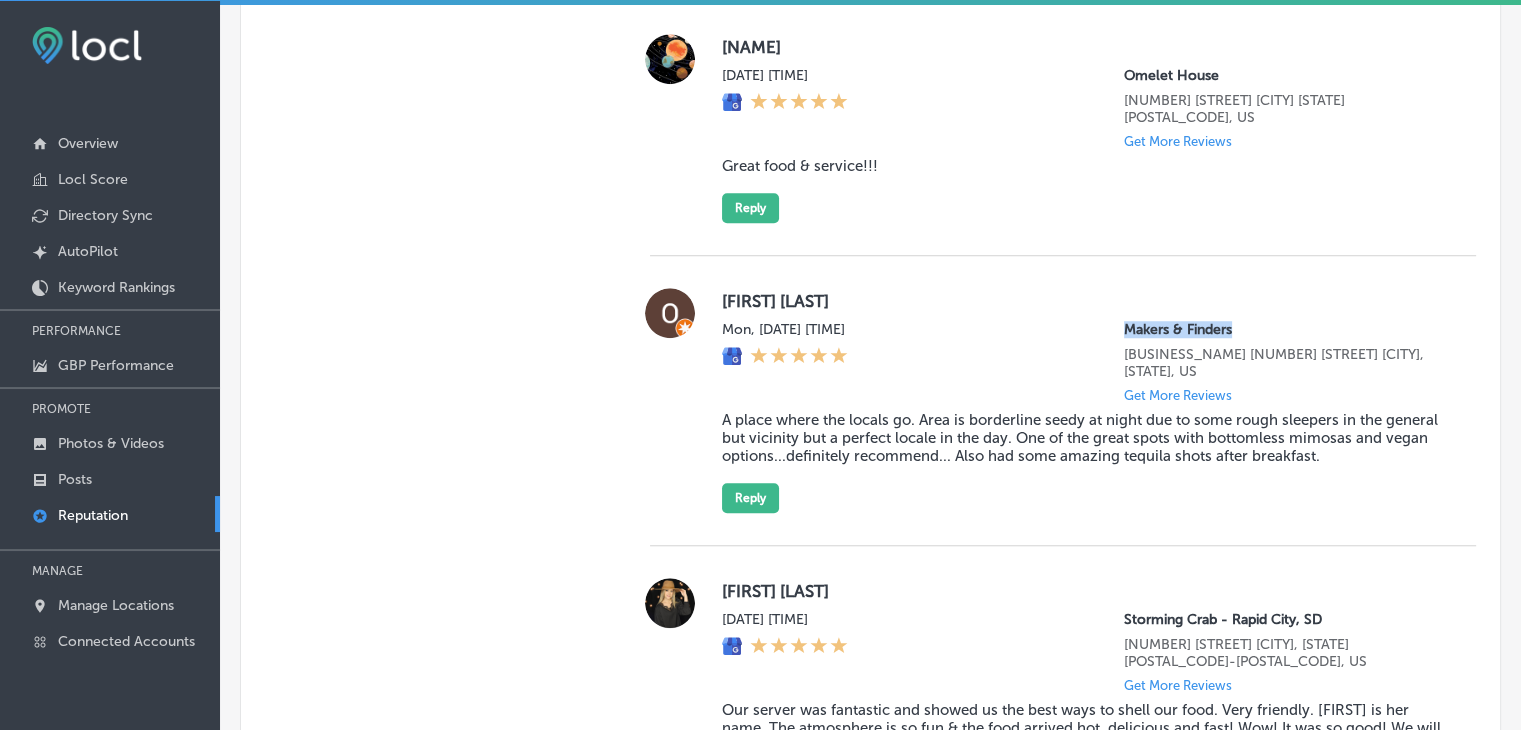 drag, startPoint x: 1103, startPoint y: 329, endPoint x: 1240, endPoint y: 327, distance: 137.0146 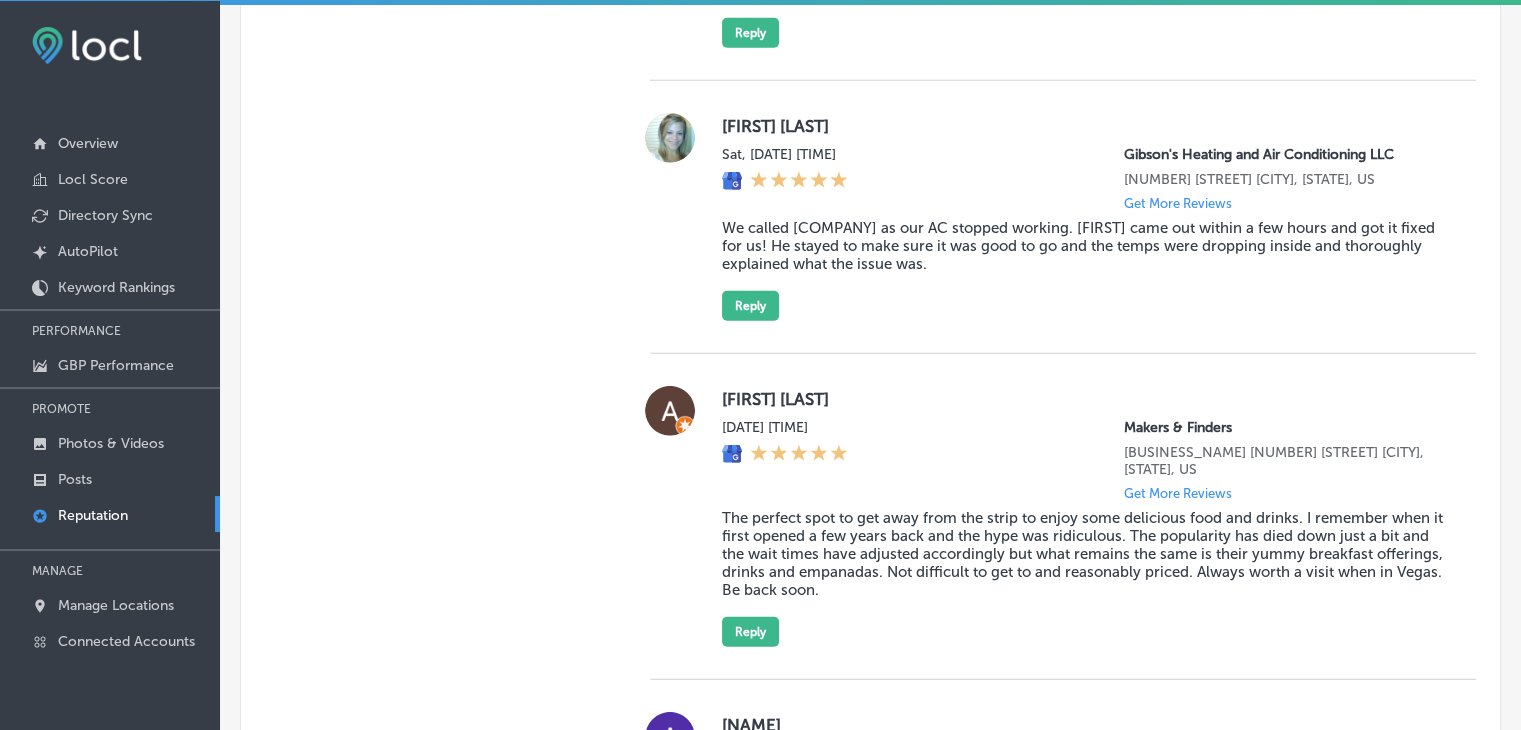 scroll, scrollTop: 1520, scrollLeft: 0, axis: vertical 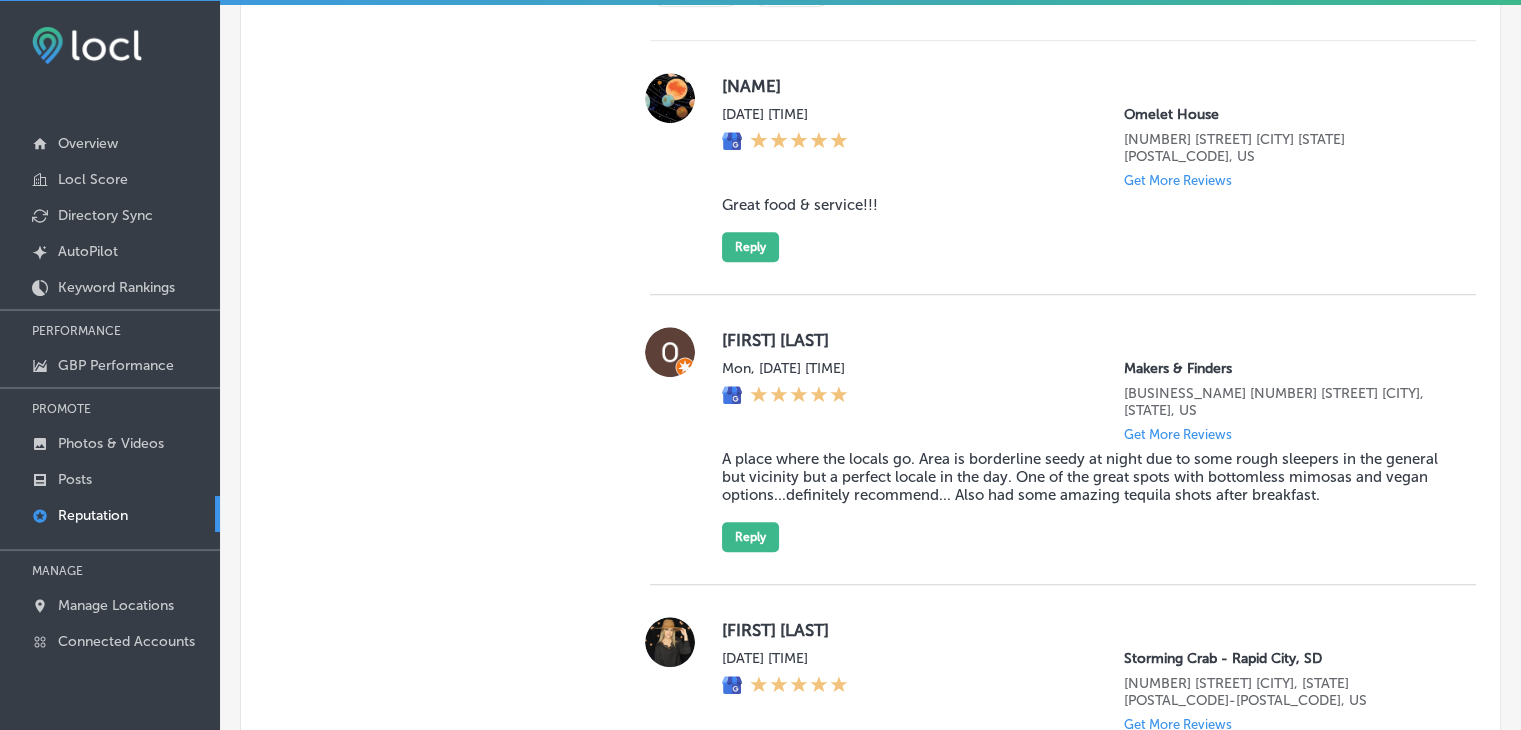 click on "A place where the locals go. Area is borderline seedy at night due to some rough sleepers in the general but vicinity but a perfect locale in the day. One of the great spots with bottomless mimosas and vegan options...definitely recommend... Also had some amazing tequila shots after breakfast." at bounding box center [1083, 477] 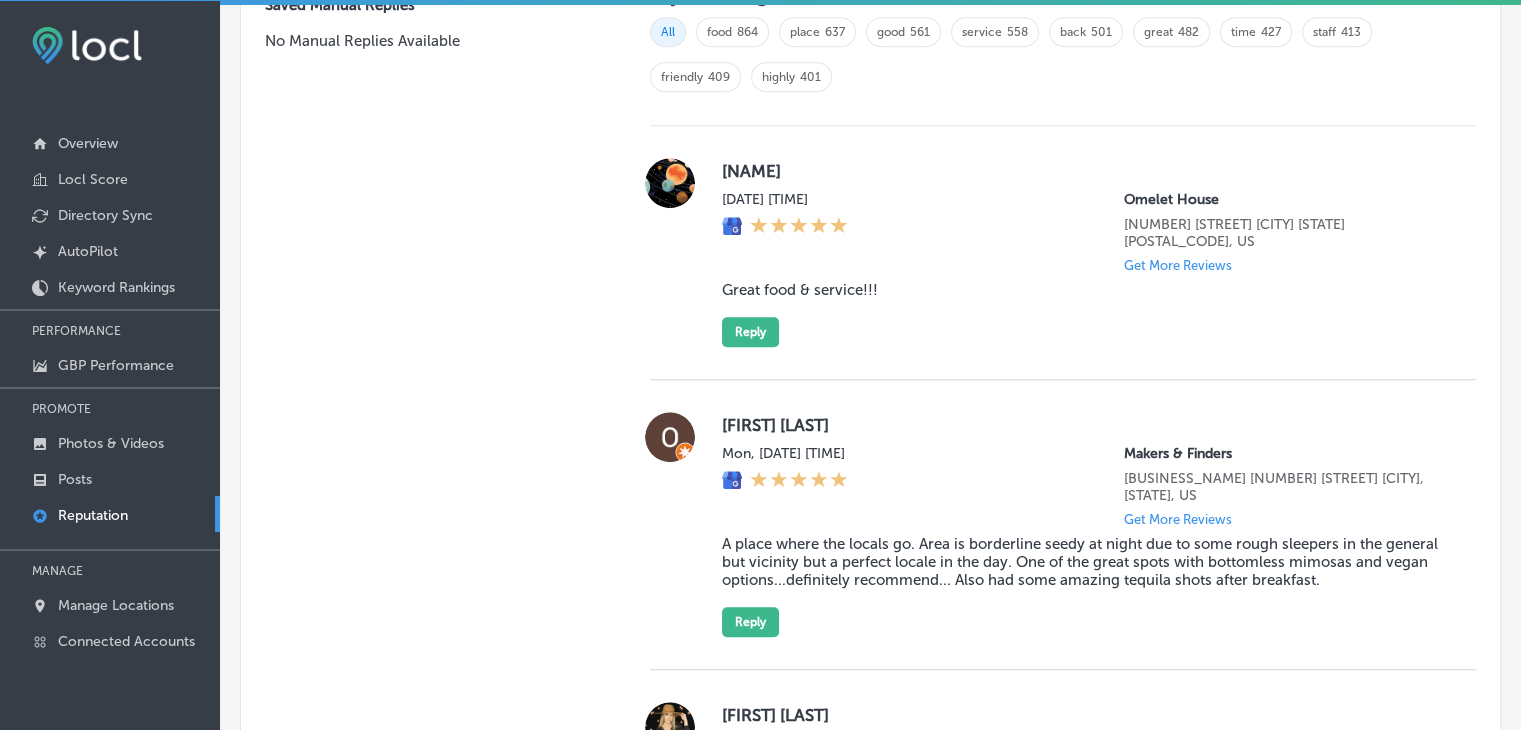 scroll, scrollTop: 1520, scrollLeft: 0, axis: vertical 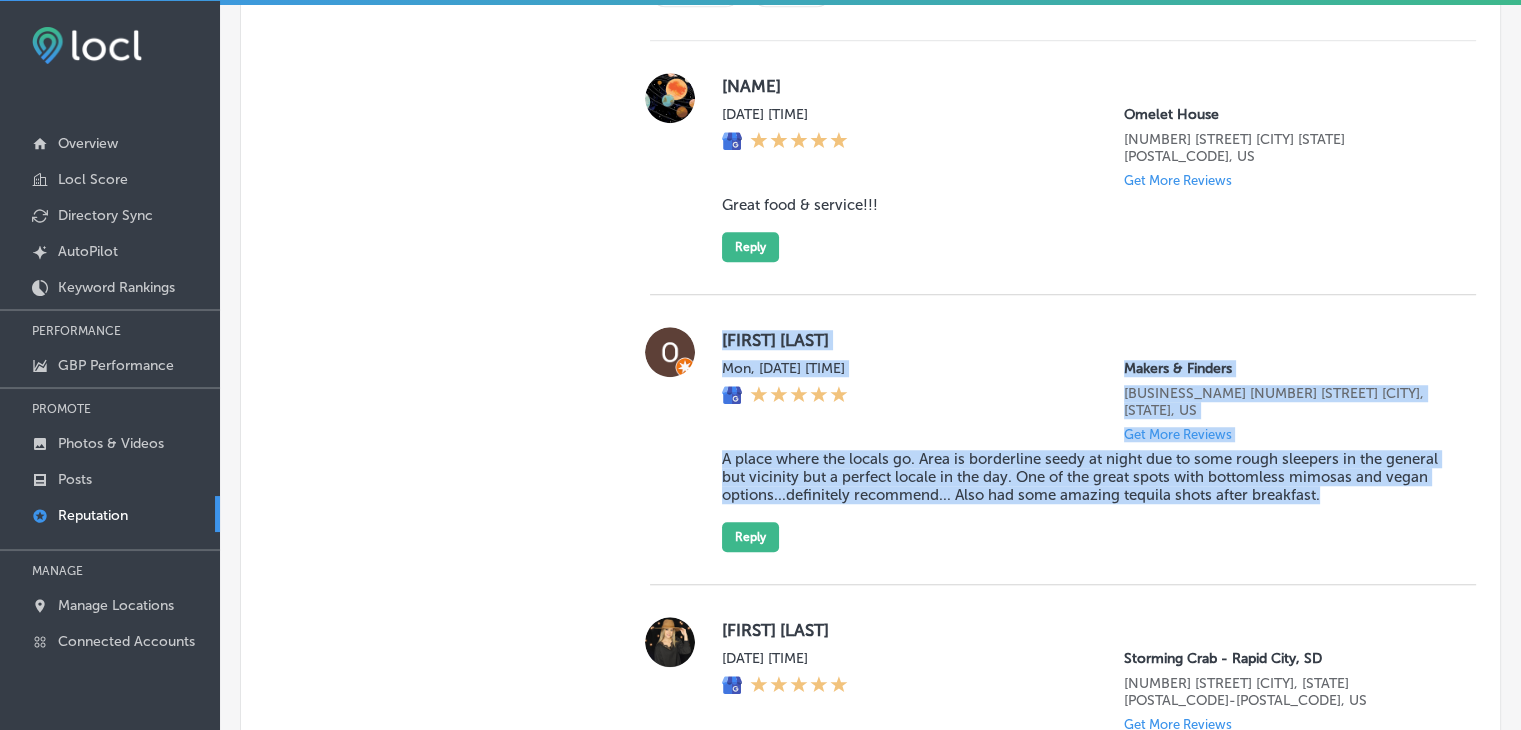 drag, startPoint x: 722, startPoint y: 338, endPoint x: 1440, endPoint y: 511, distance: 738.5479 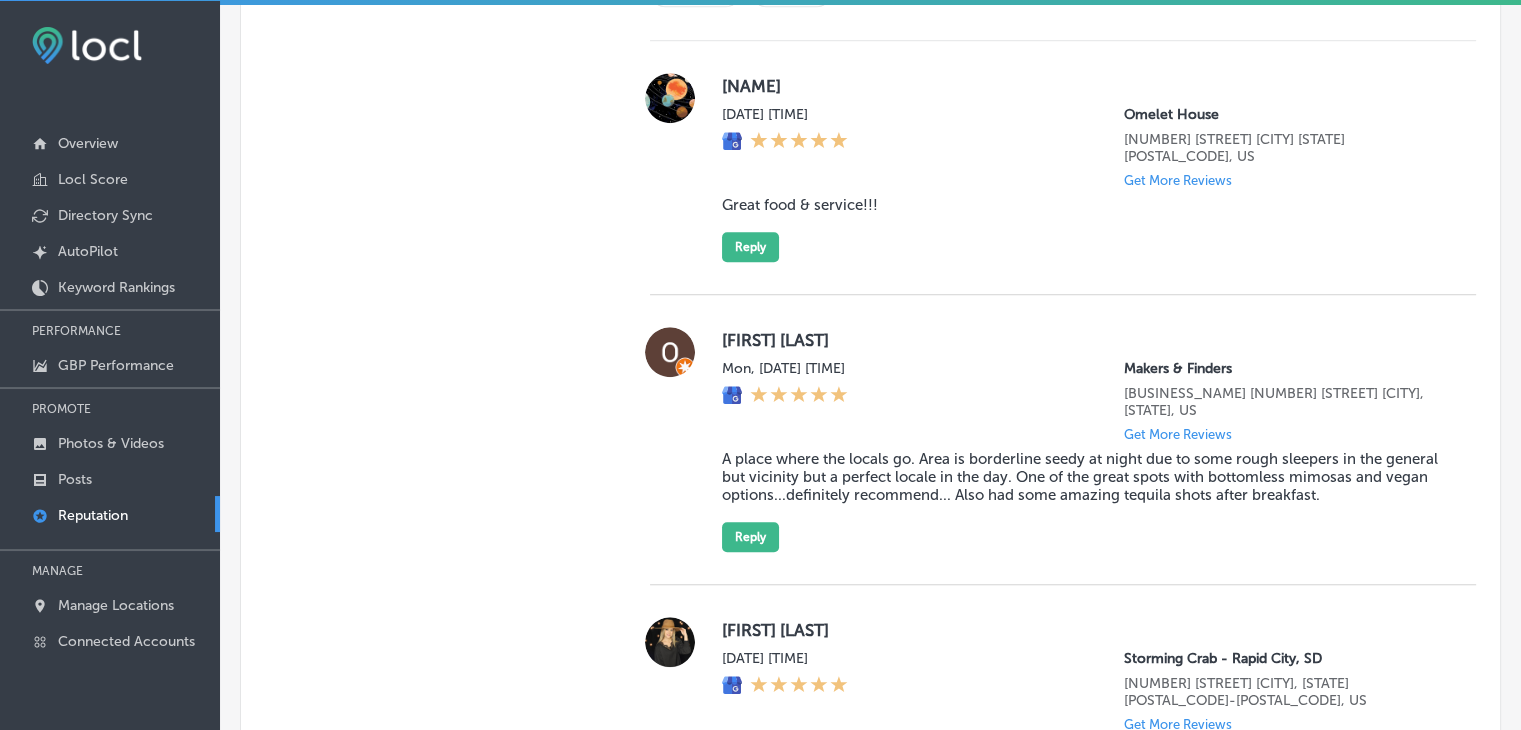 scroll, scrollTop: 5401, scrollLeft: 0, axis: vertical 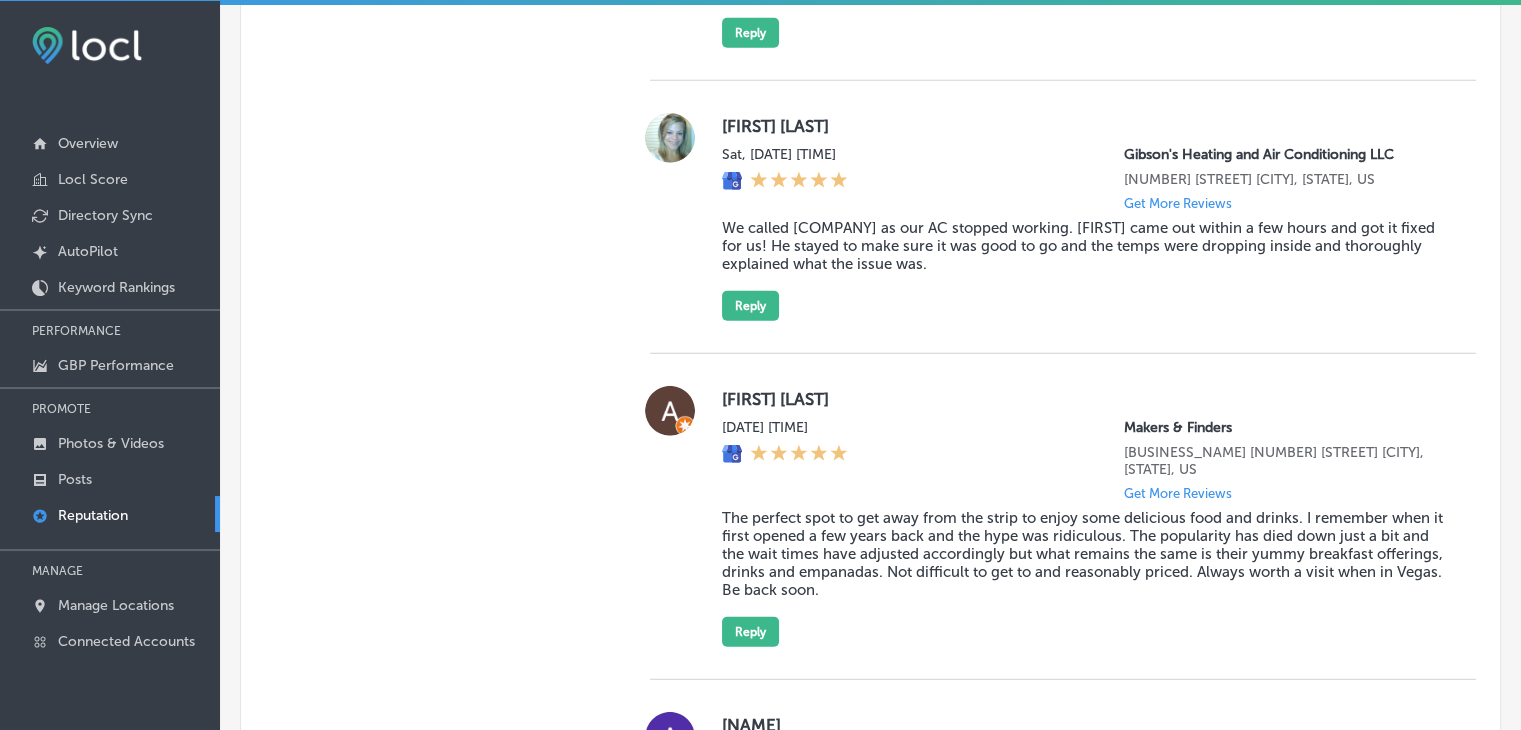 click on "[FIRST] [LAST]" at bounding box center [1083, 399] 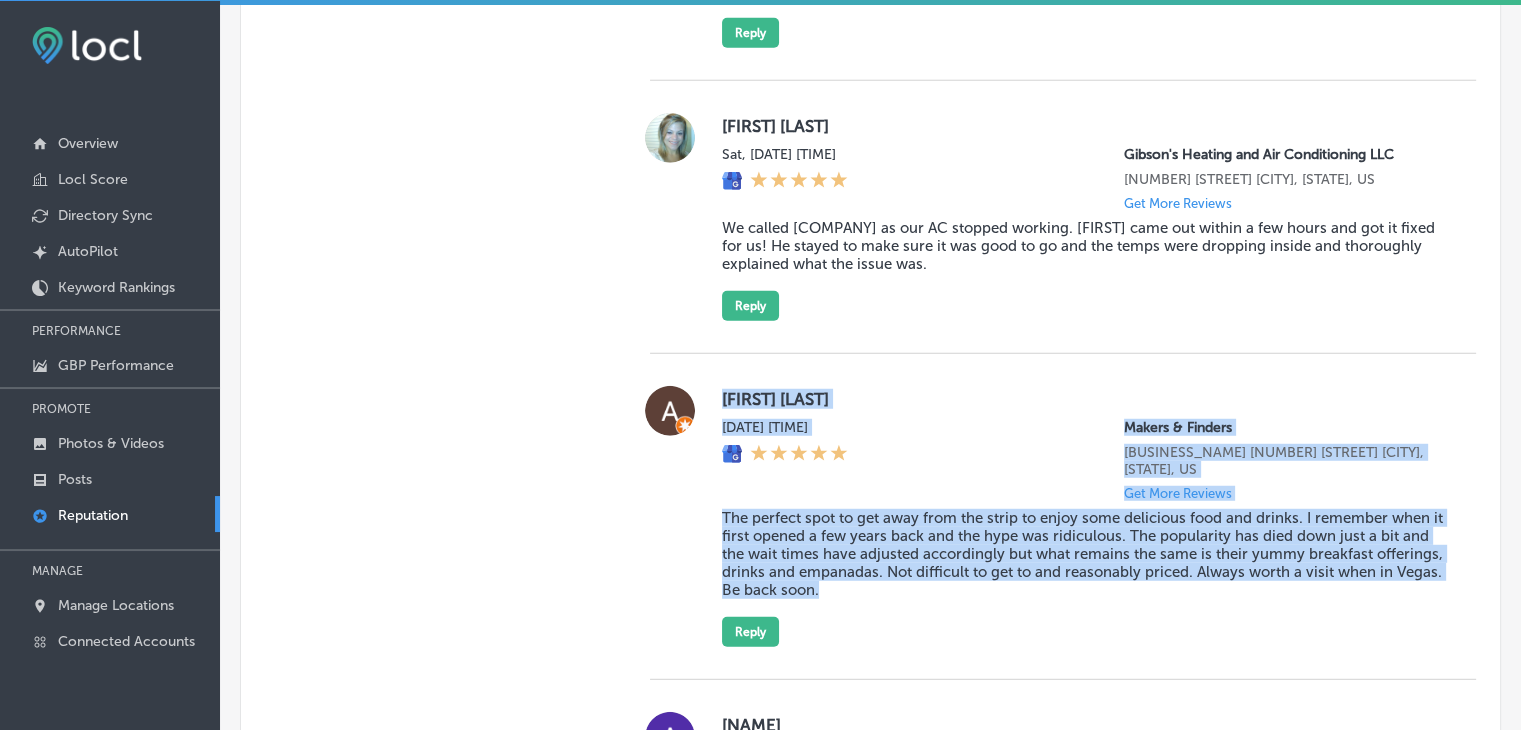 drag, startPoint x: 719, startPoint y: 337, endPoint x: 979, endPoint y: 535, distance: 326.8088 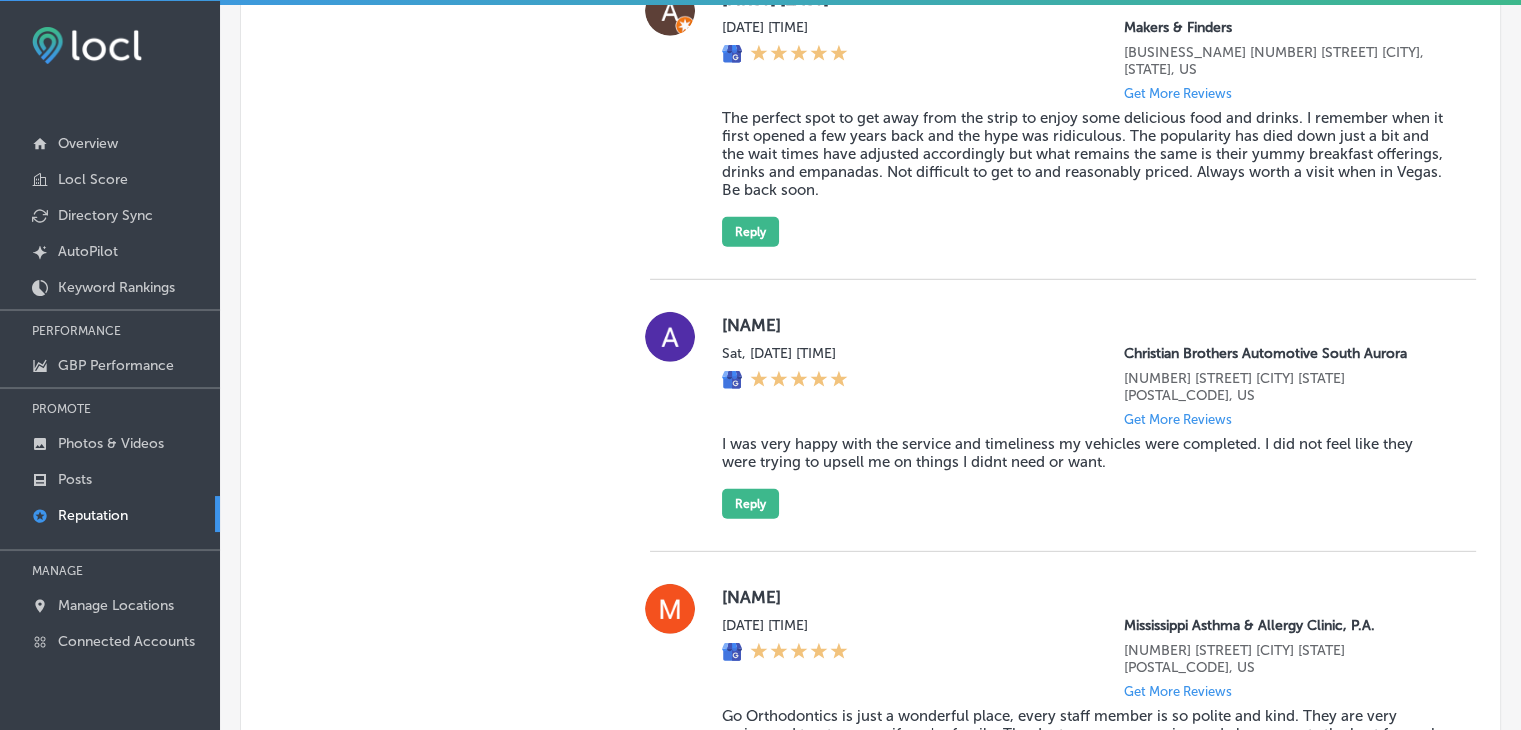 scroll, scrollTop: 1520, scrollLeft: 0, axis: vertical 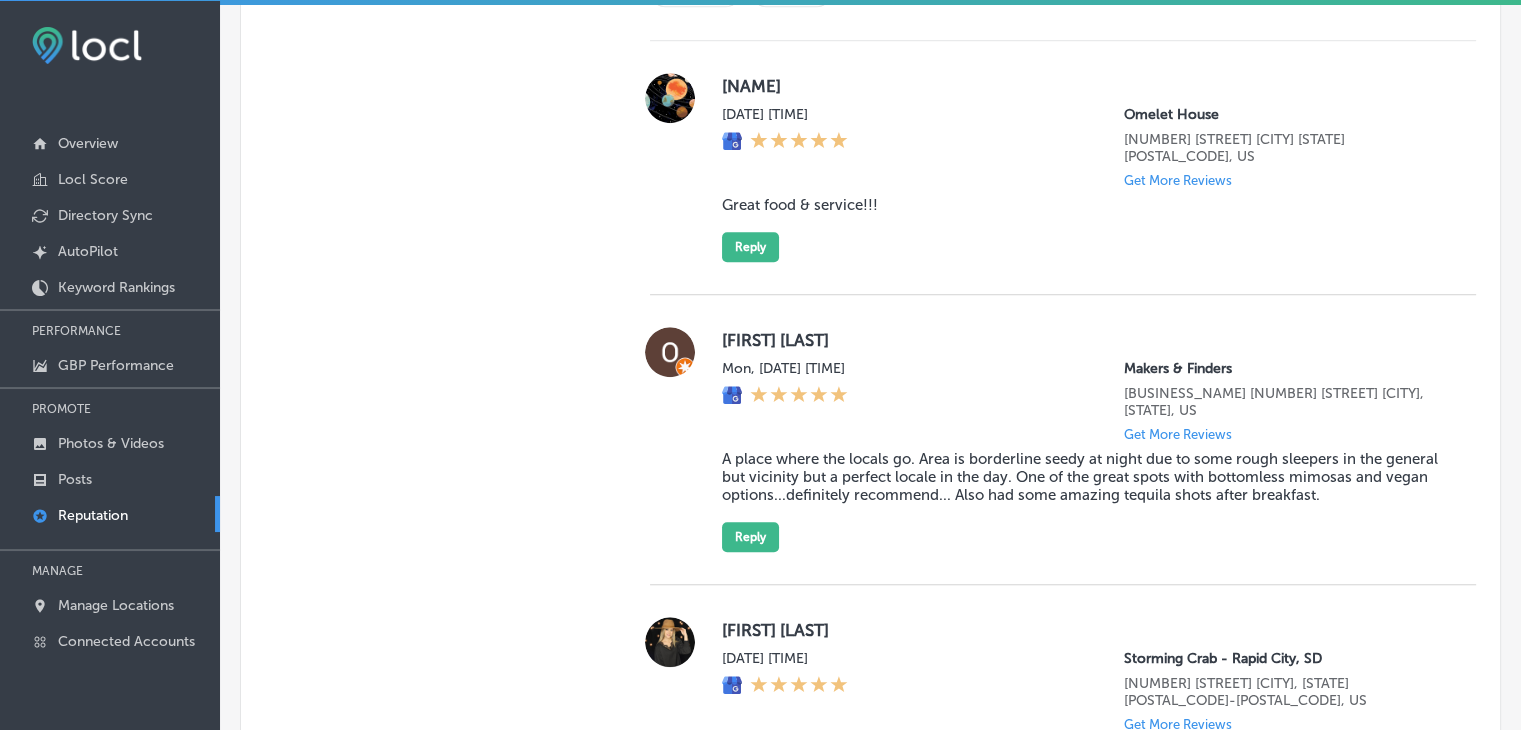 click on "[NAME] [DATE] [TIME] [BUSINESS_NAME] [NUMBER] [STREET] [CITY], [STATE], US Get More Reviews Great food & service!!! Reply" at bounding box center (1083, 167) 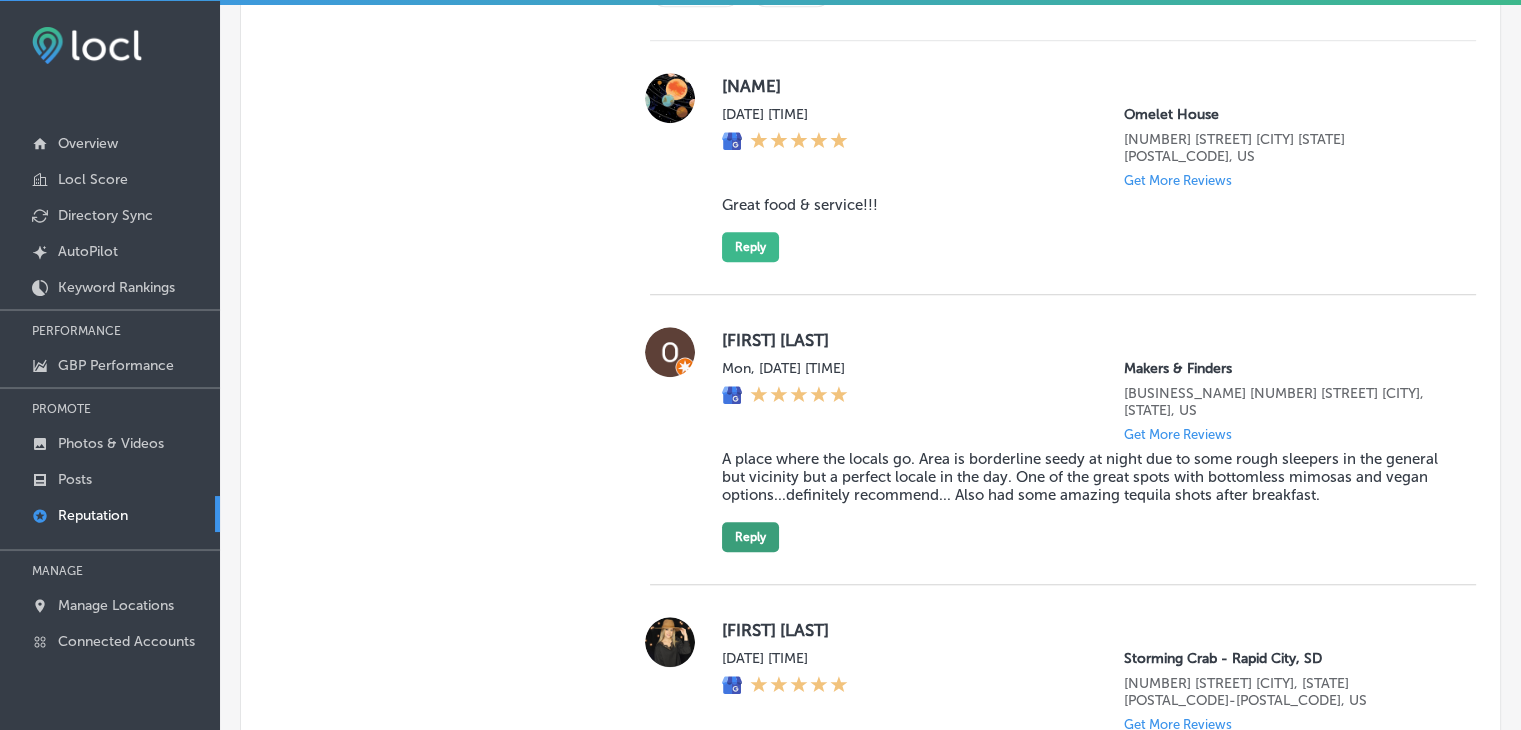 click on "Reply" at bounding box center (750, 537) 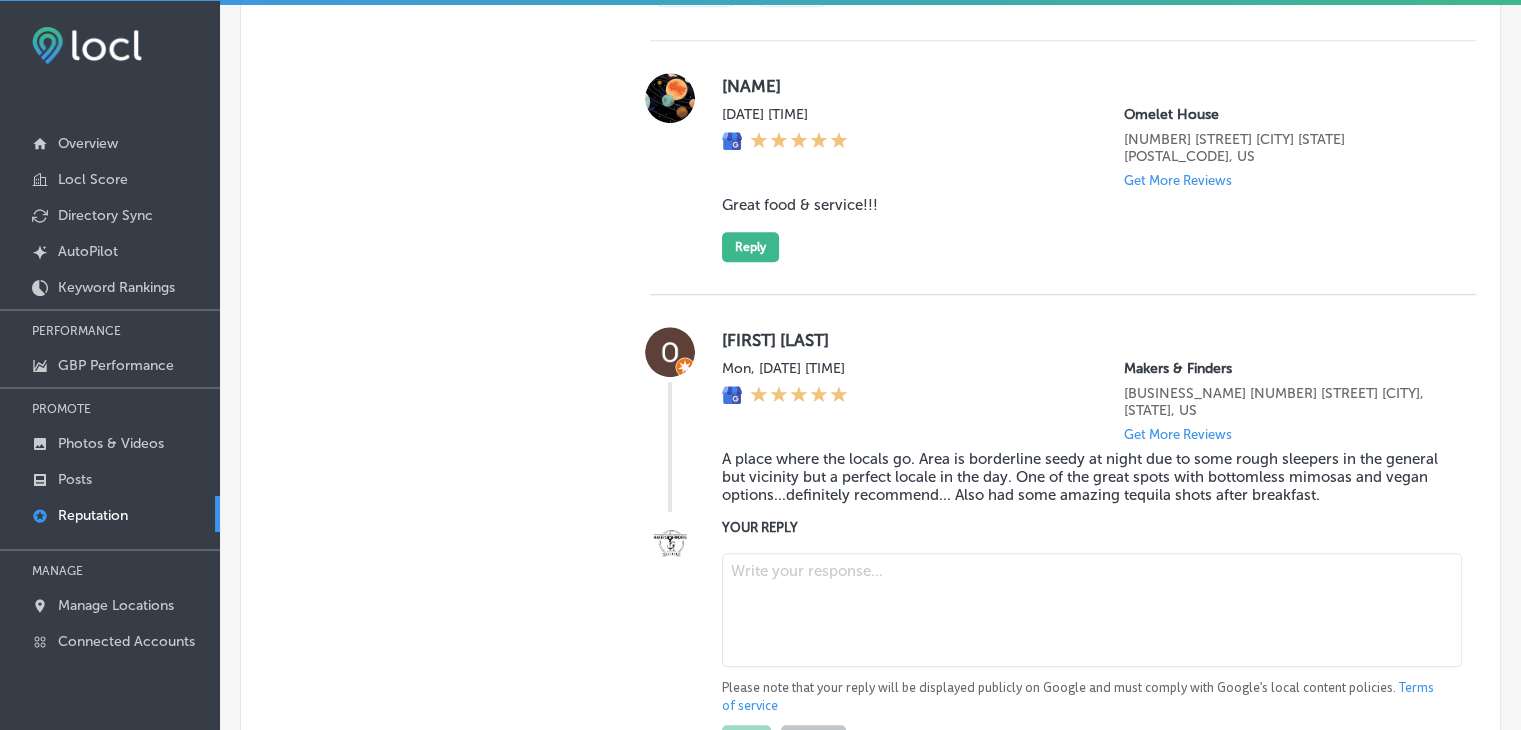 click at bounding box center (1092, 610) 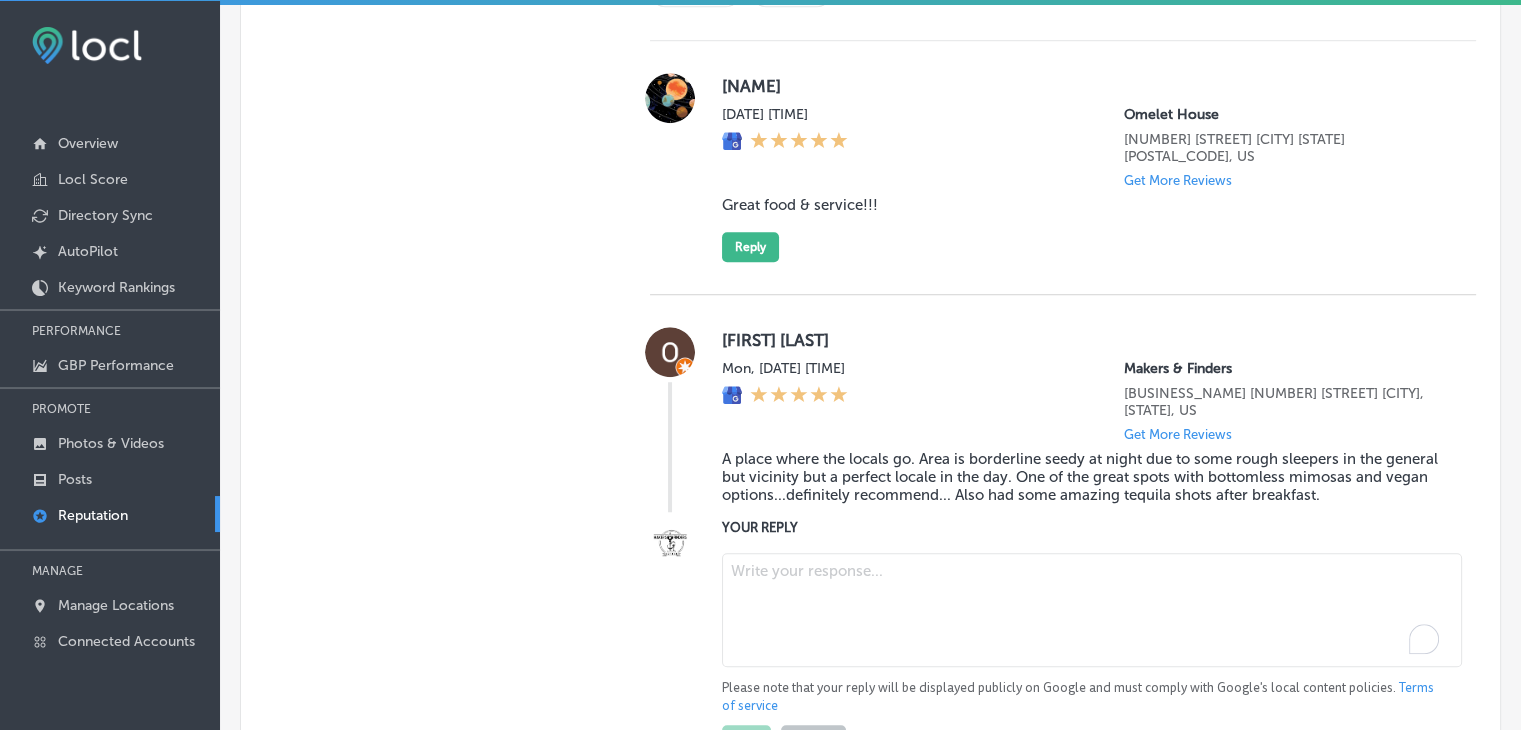 paste on "We're so glad you enjoyed our bottomless mimosas and vegan options at [BUSINESS_NAME]! It’s great to hear that our location in [CITY] was the perfect spot for your visit, and we appreciate customers who travel from [CITY] and [CITY] to enjoy our food and drinks. We look forward to welcoming you back soon for another memorable meal!" 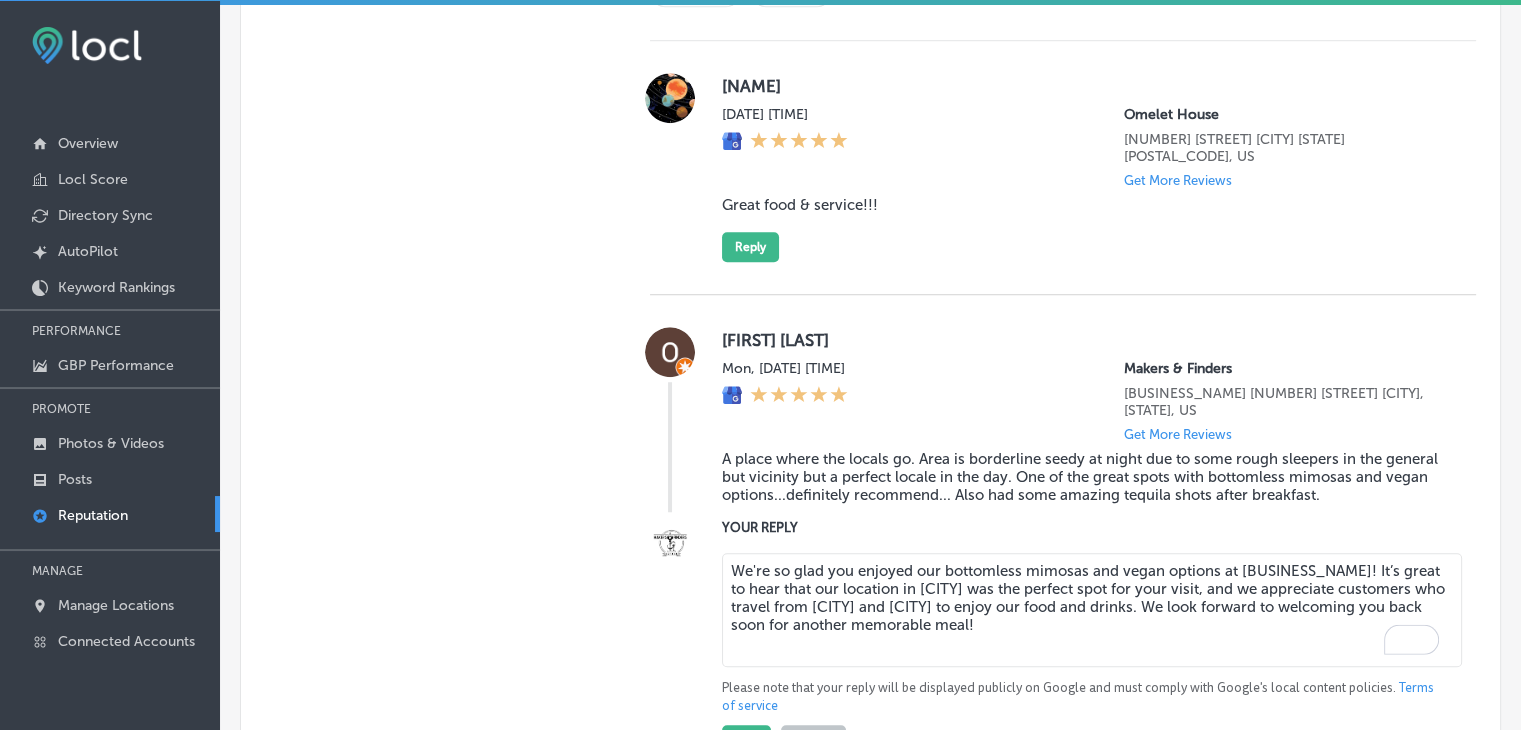 click on "We're so glad you enjoyed our bottomless mimosas and vegan options at [BUSINESS_NAME]! It’s great to hear that our location in [CITY] was the perfect spot for your visit, and we appreciate customers who travel from [CITY] and [CITY] to enjoy our food and drinks. We look forward to welcoming you back soon for another memorable meal!" at bounding box center [1092, 610] 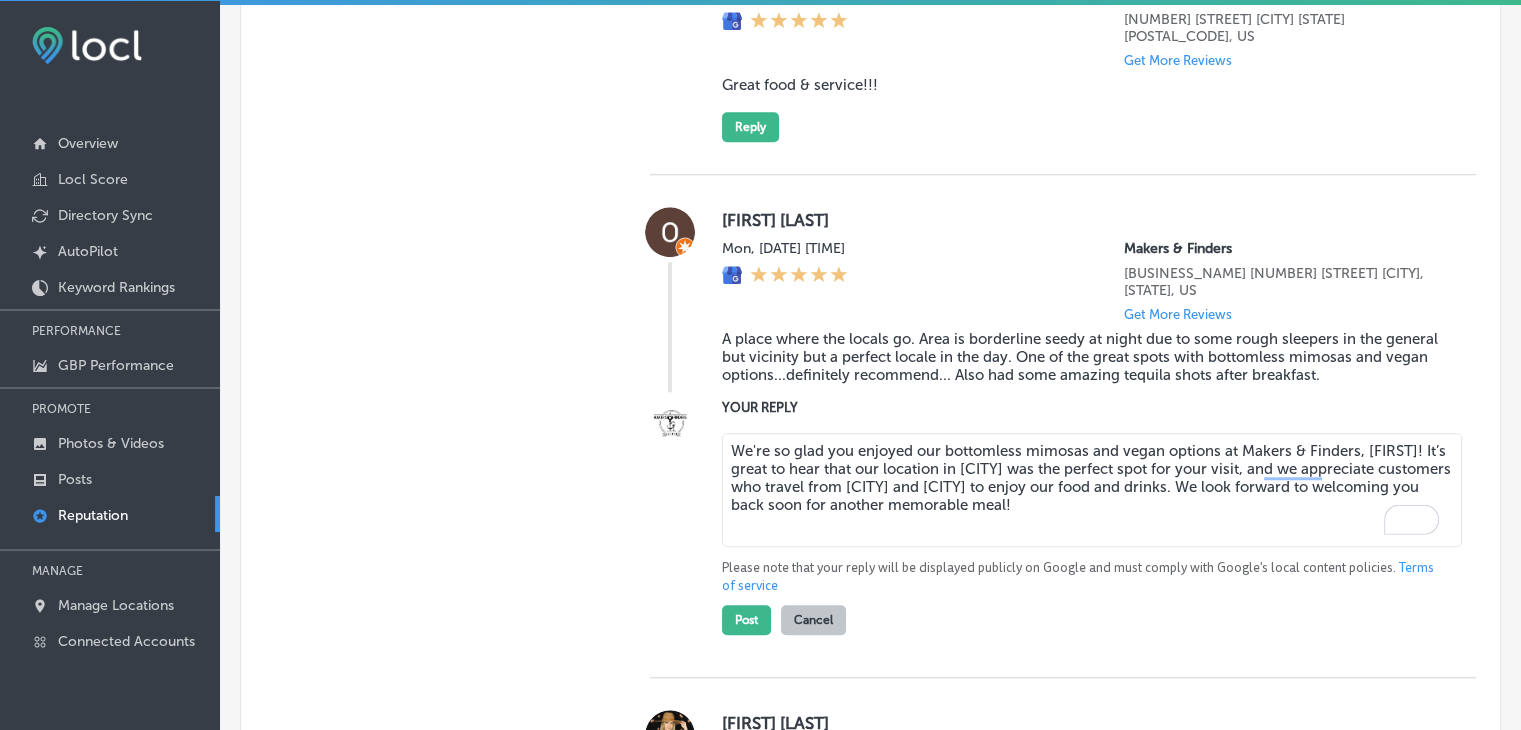 scroll, scrollTop: 1720, scrollLeft: 0, axis: vertical 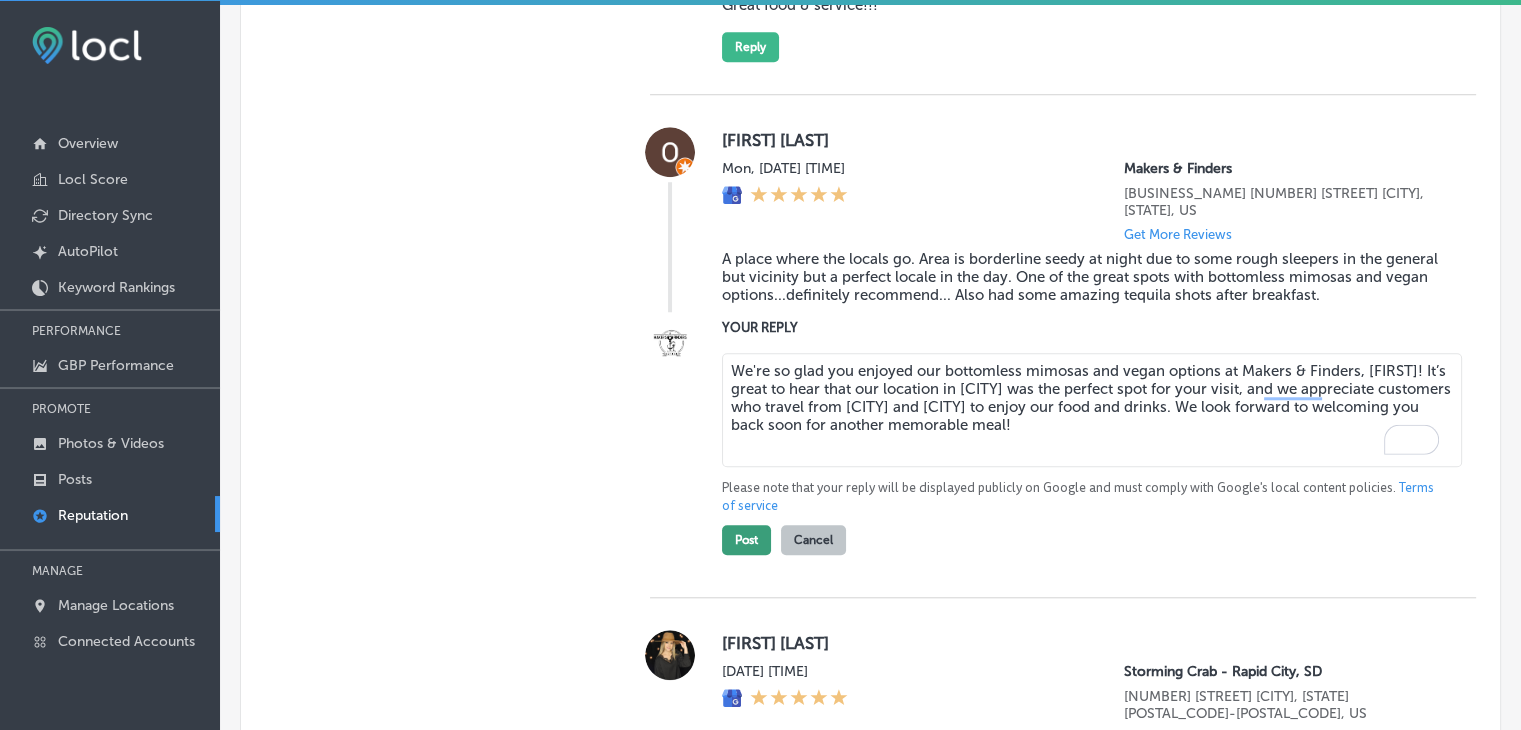 type on "We're so glad you enjoyed our bottomless mimosas and vegan options at Makers & Finders, [FIRST]! It’s great to hear that our location in [CITY] was the perfect spot for your visit, and we appreciate customers who travel from [CITY] and [CITY] to enjoy our food and drinks. We look forward to welcoming you back soon for another memorable meal!" 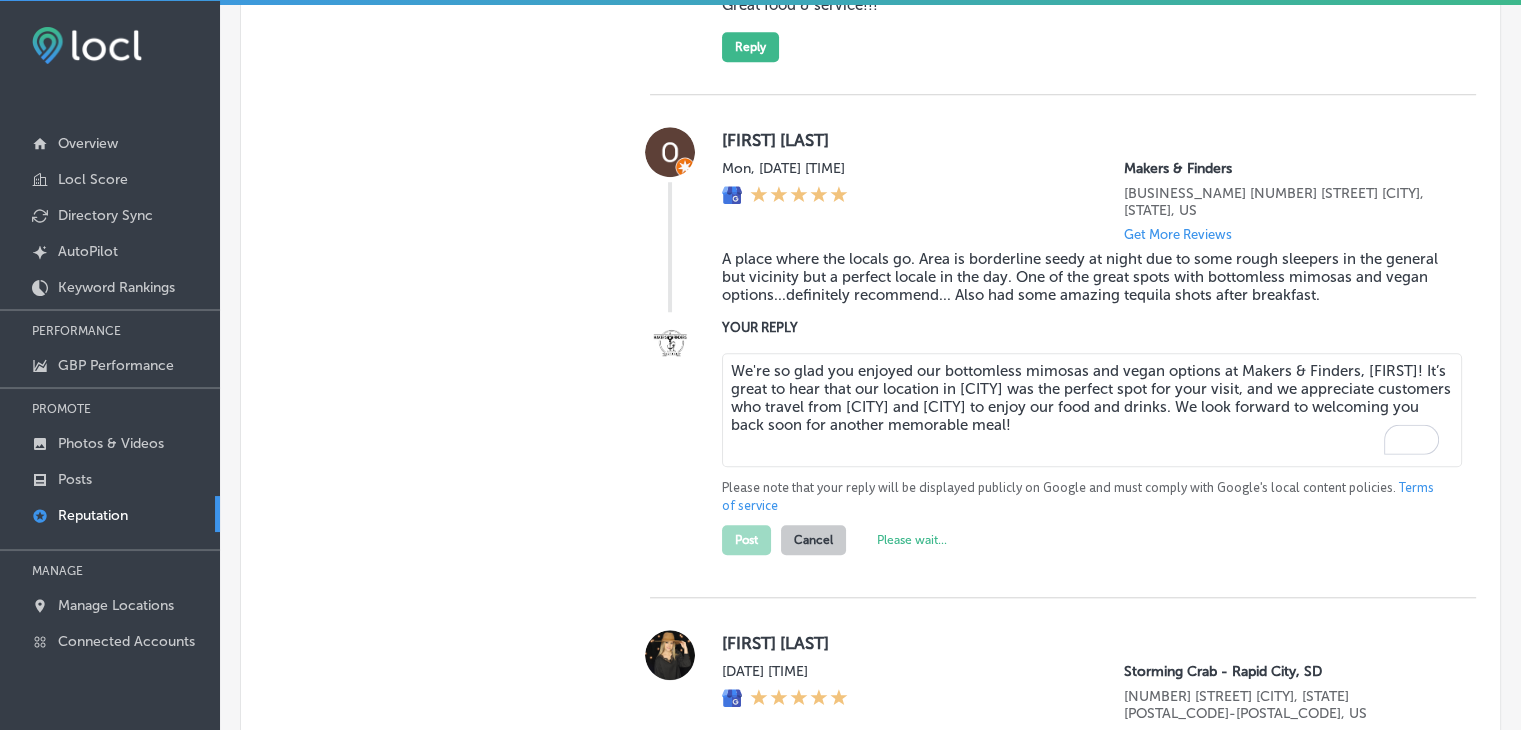 type on "x" 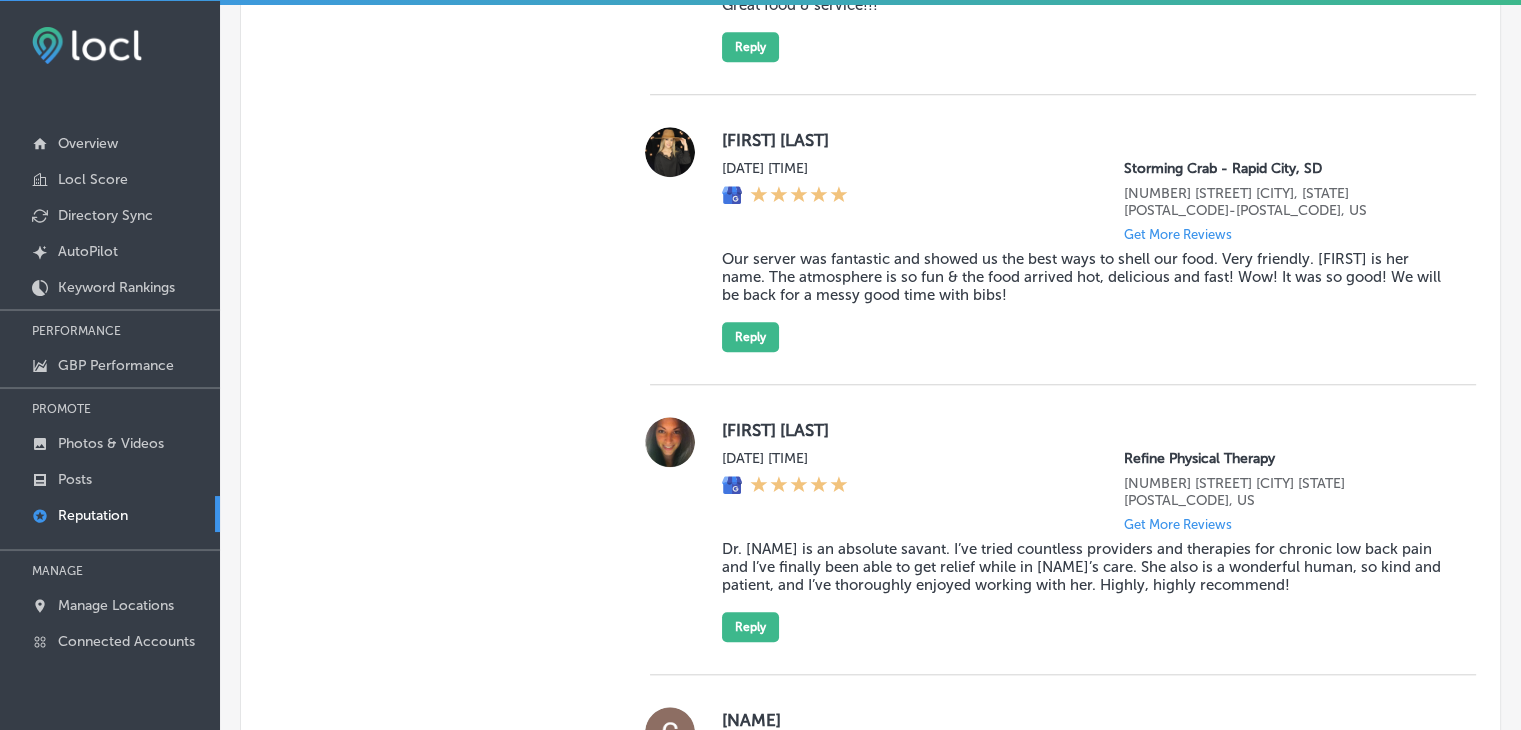 scroll, scrollTop: 5109, scrollLeft: 0, axis: vertical 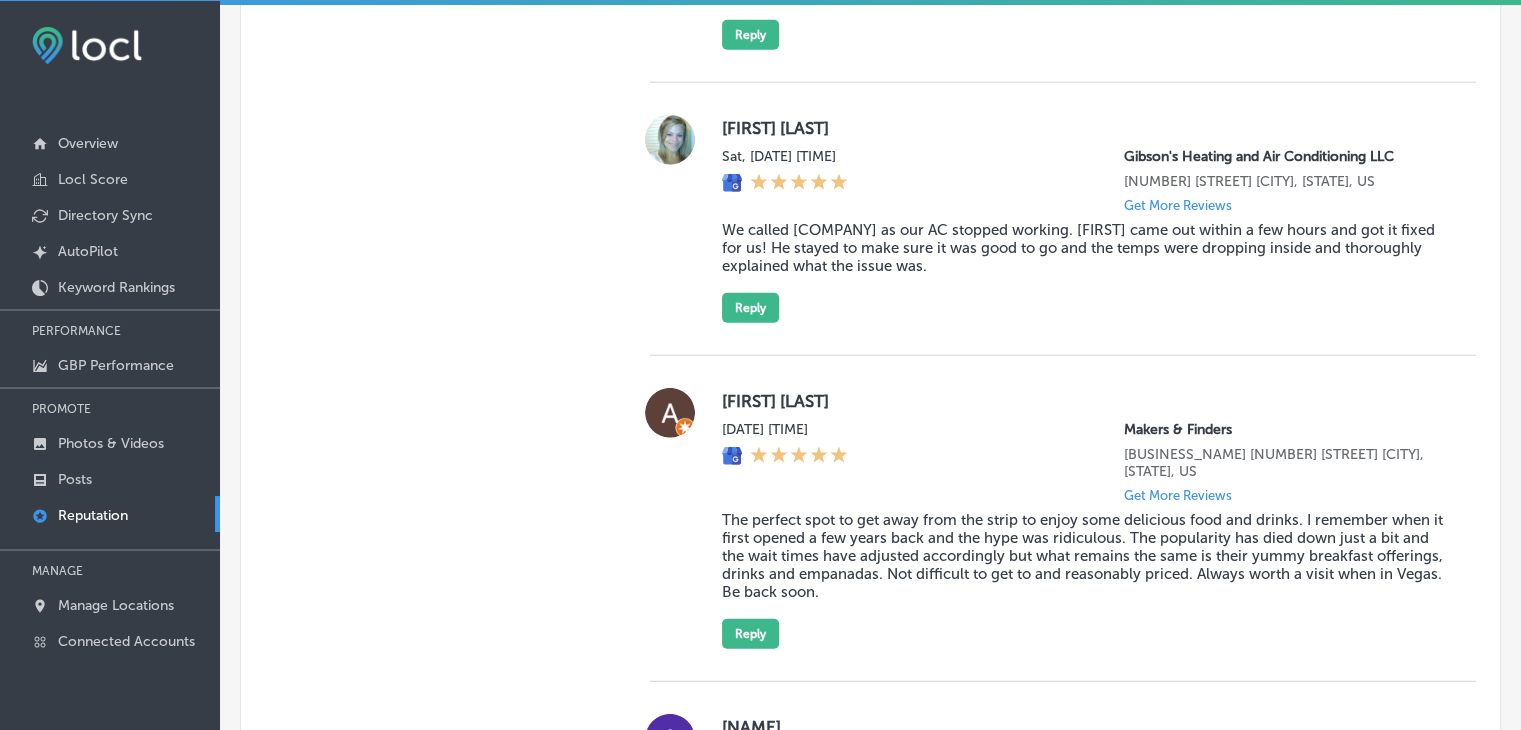 click on "[FIRST] [LAST] Sat, [DATE] [TIME] [BUSINESS_NAME] [NUMBER] [STREET] [STREET_ADDRESS] [CITY], [STATE], [POSTAL_CODE], US Get More Reviews The perfect spot to get away from the strip to enjoy some delicious food and drinks.
I remember when it first opened a few years back and the hype was ridiculous. The popularity has died down just a bit and the wait times have adjusted accordingly but what remains the same is their yummy breakfast offerings, drinks and empanadas.
Not difficult to get to and reasonably priced.
Always worth a visit when in Vegas.
Be back soon. Reply" at bounding box center [1063, 519] 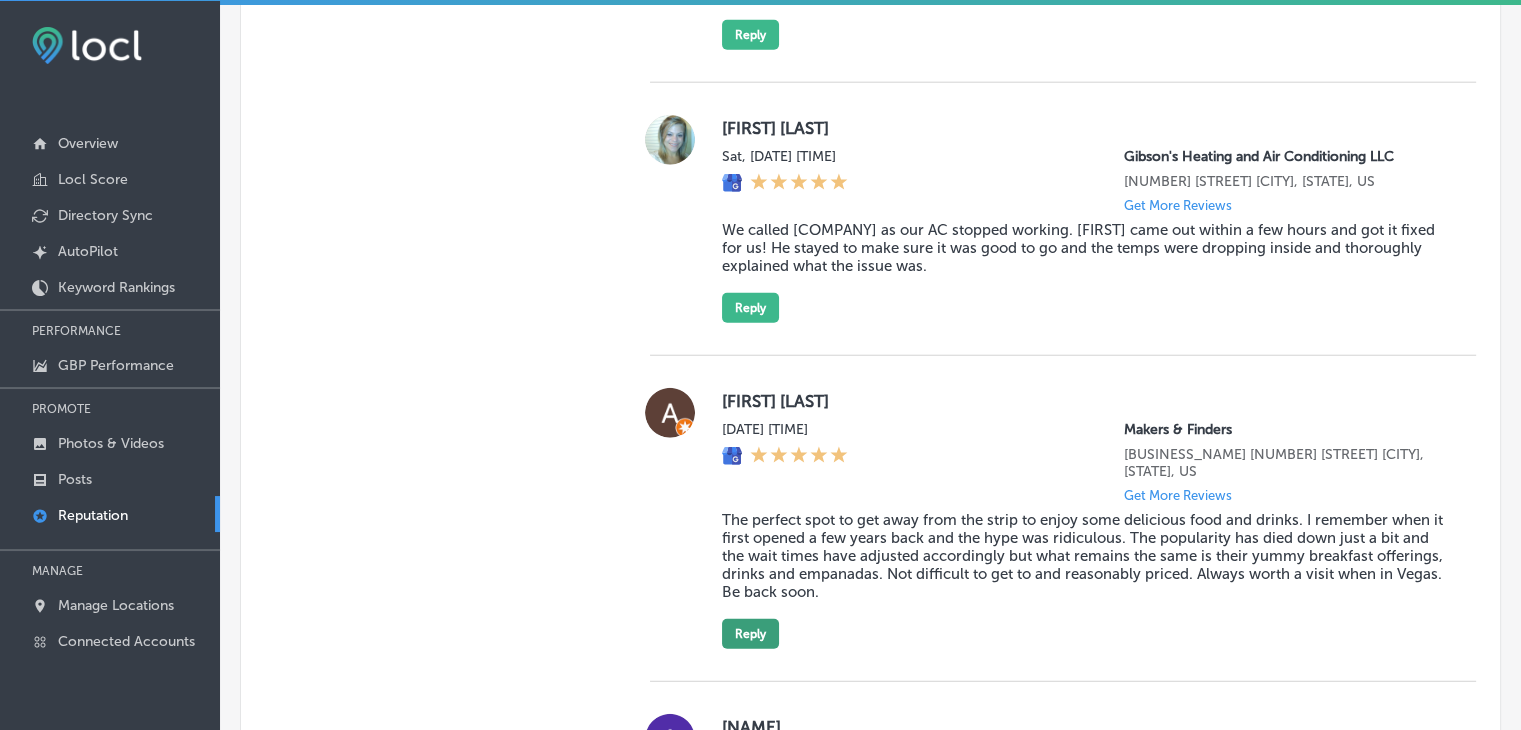 click on "Reply" at bounding box center [750, 634] 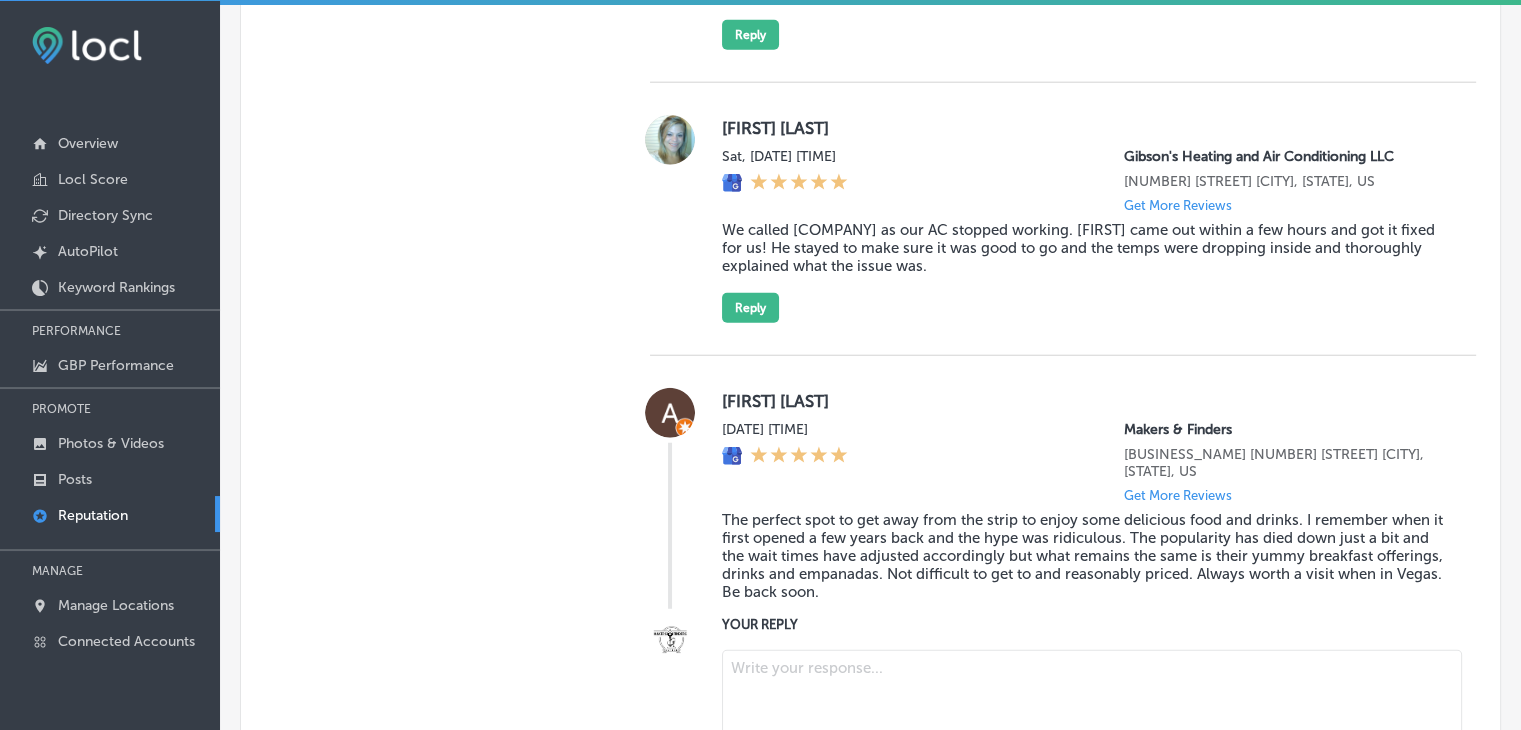 click at bounding box center [1092, 707] 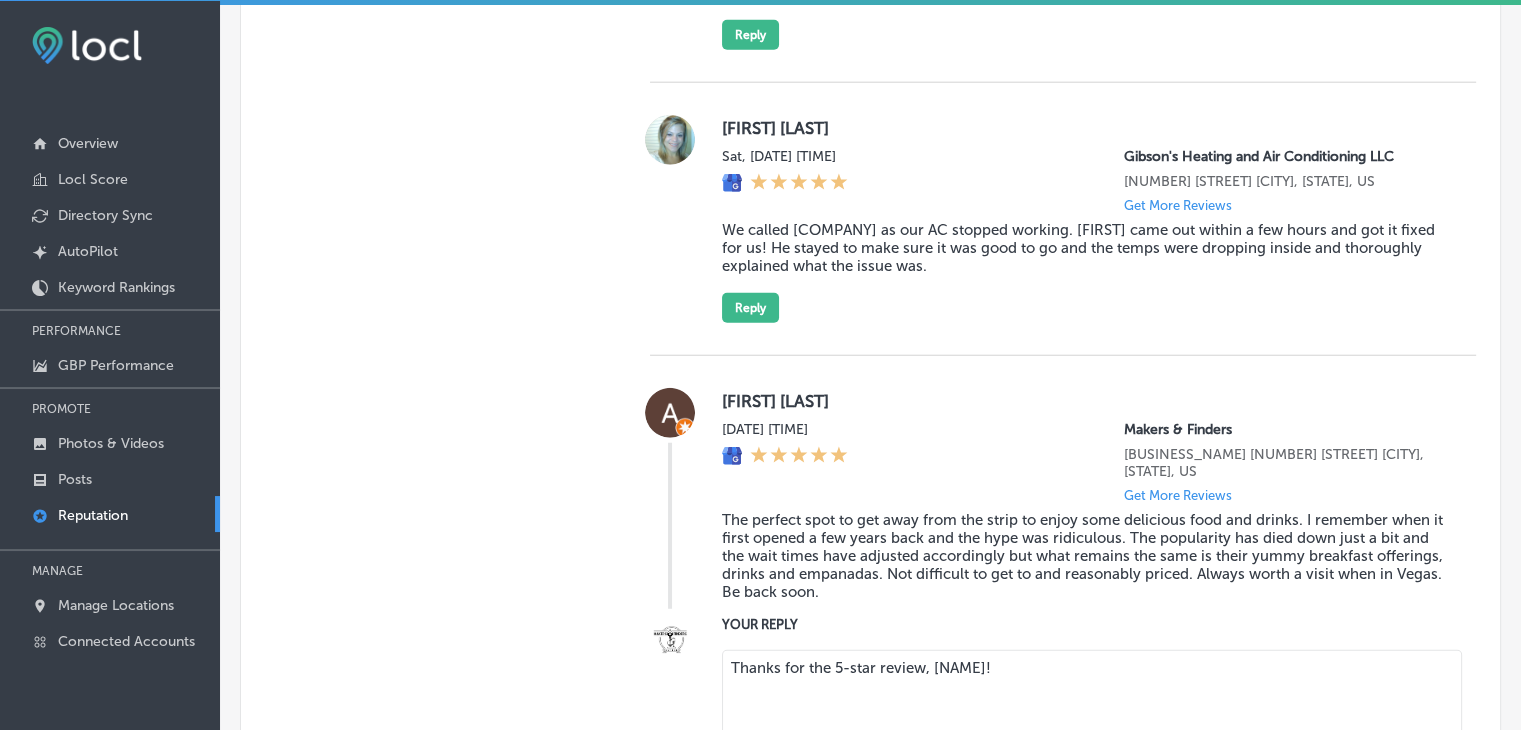 paste on "It’s wonderful to hear that our breakfast offerings, drinks, and empanadas continue to impress you at Makers & Finders! We love seeing guests from [CITY], [CITY], and [CITY] make the trip to enjoy our food. We can’t wait to serve you again during your next visit to town!" 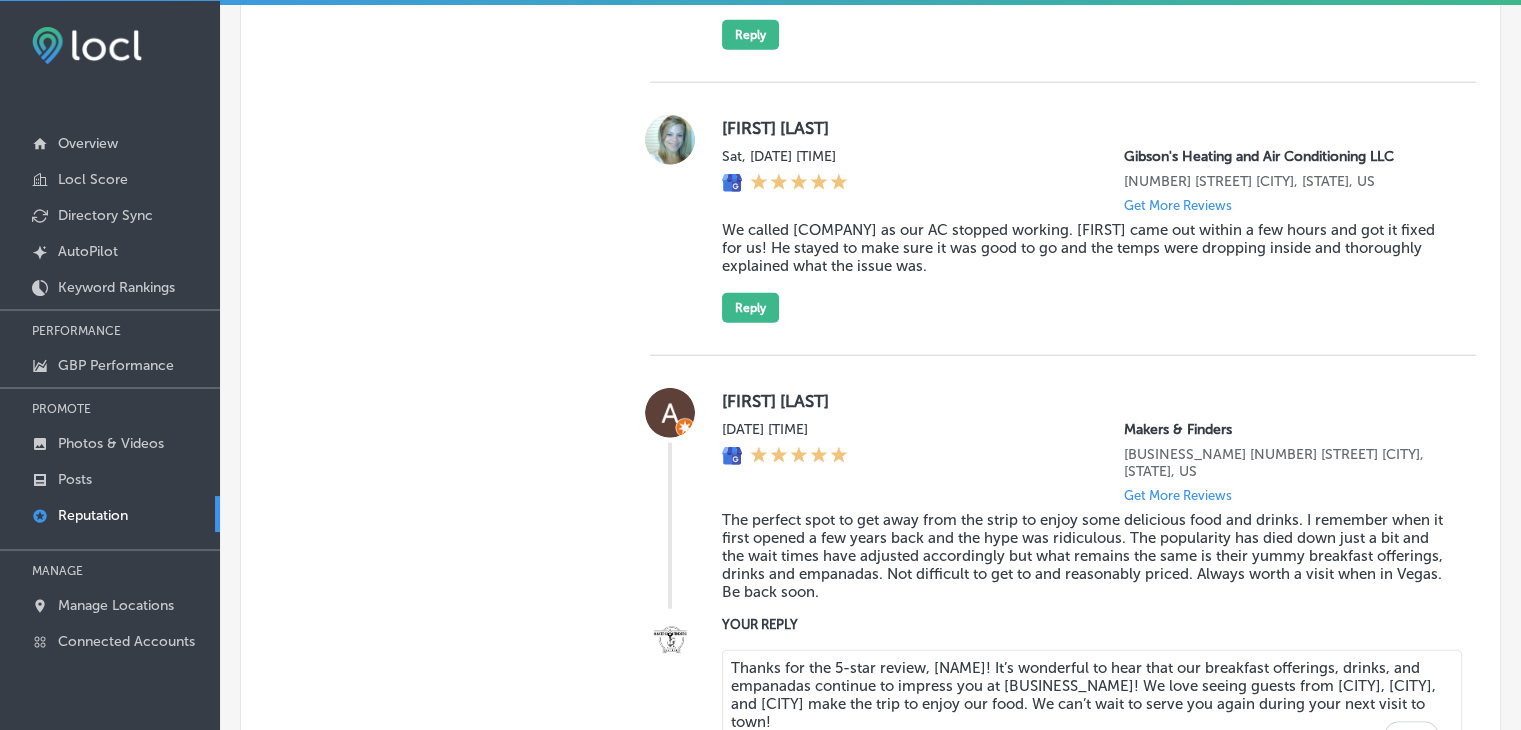 click on "Thanks for the 5-star review, [NAME]! It’s wonderful to hear that our breakfast offerings, drinks, and empanadas continue to impress you at [BUSINESS_NAME]! We love seeing guests from [CITY], [CITY], and [CITY] make the trip to enjoy our food. We can’t wait to serve you again during your next visit to town!" at bounding box center (1092, 707) 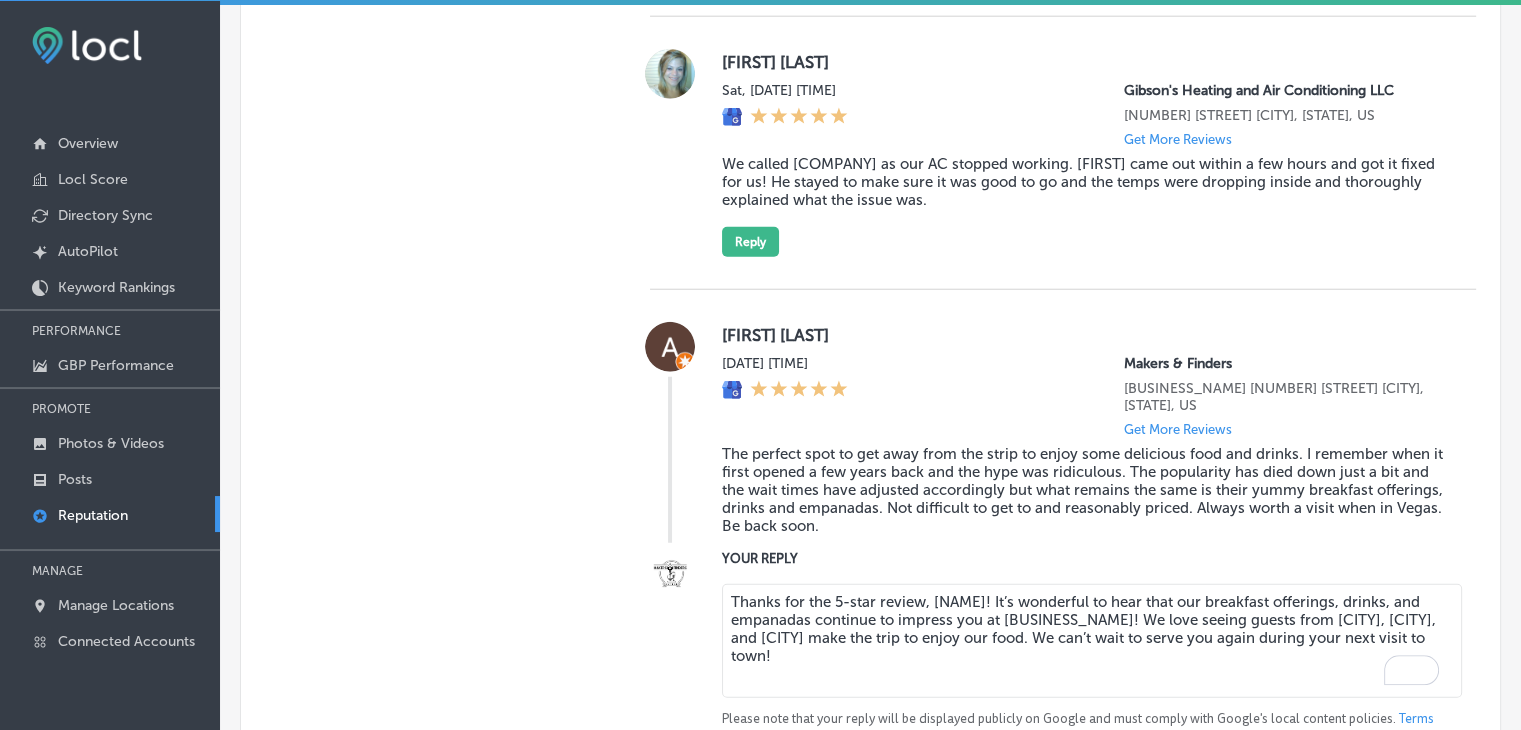 scroll, scrollTop: 5209, scrollLeft: 0, axis: vertical 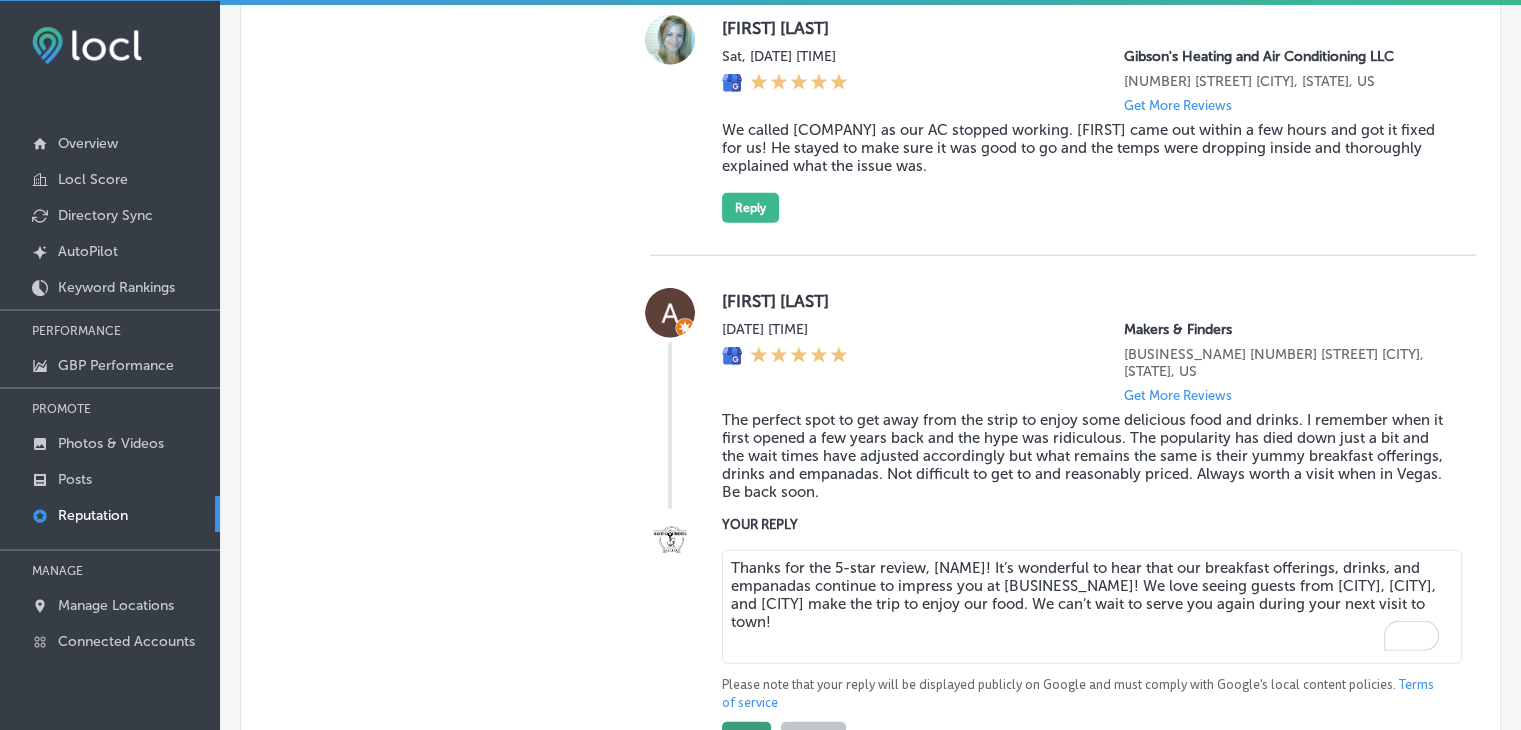 type on "Thanks for the 5-star review, [NAME]! It’s wonderful to hear that our breakfast offerings, drinks, and empanadas continue to impress you at [BUSINESS_NAME]! We love seeing guests from [CITY], [CITY], and [CITY] make the trip to enjoy our food. We can’t wait to serve you again during your next visit to town!" 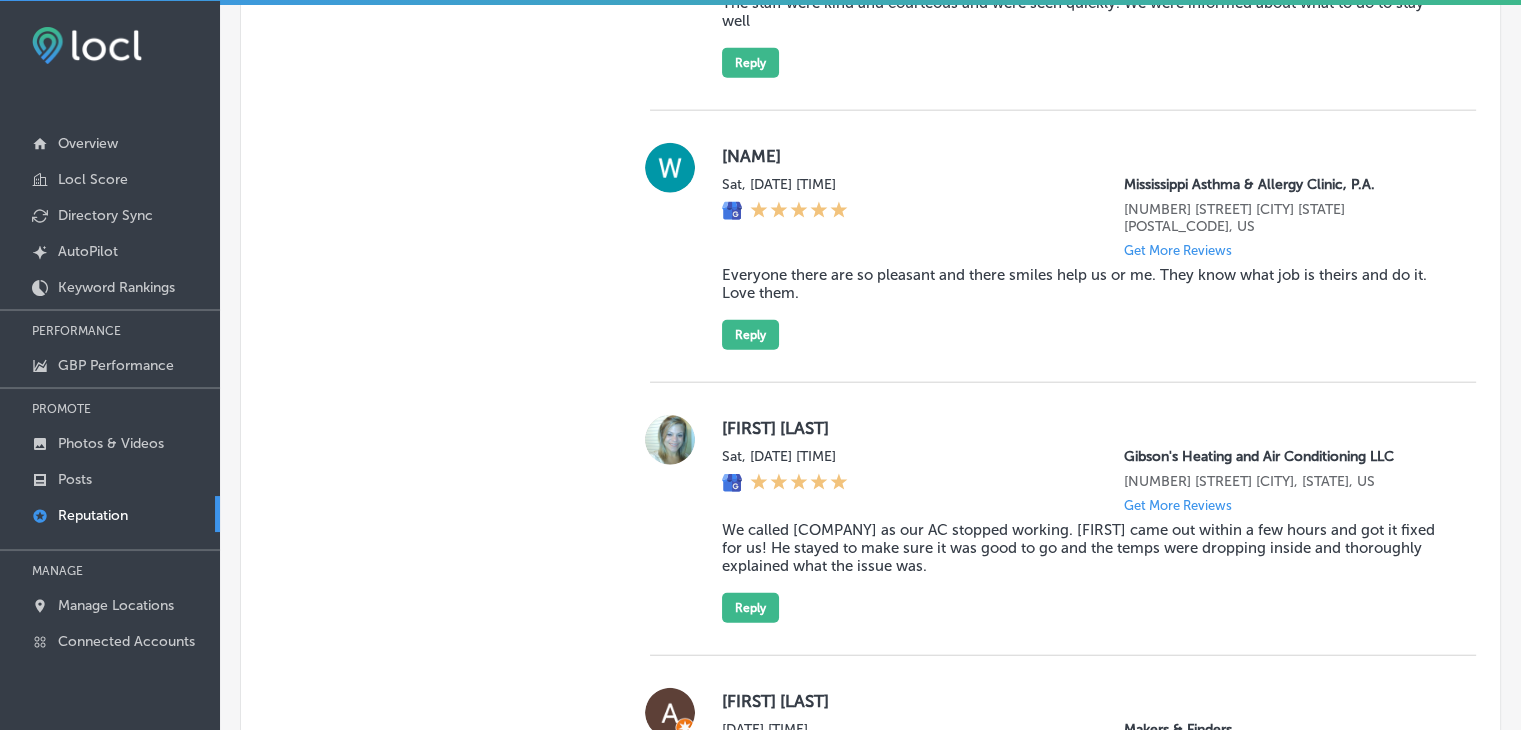 type on "x" 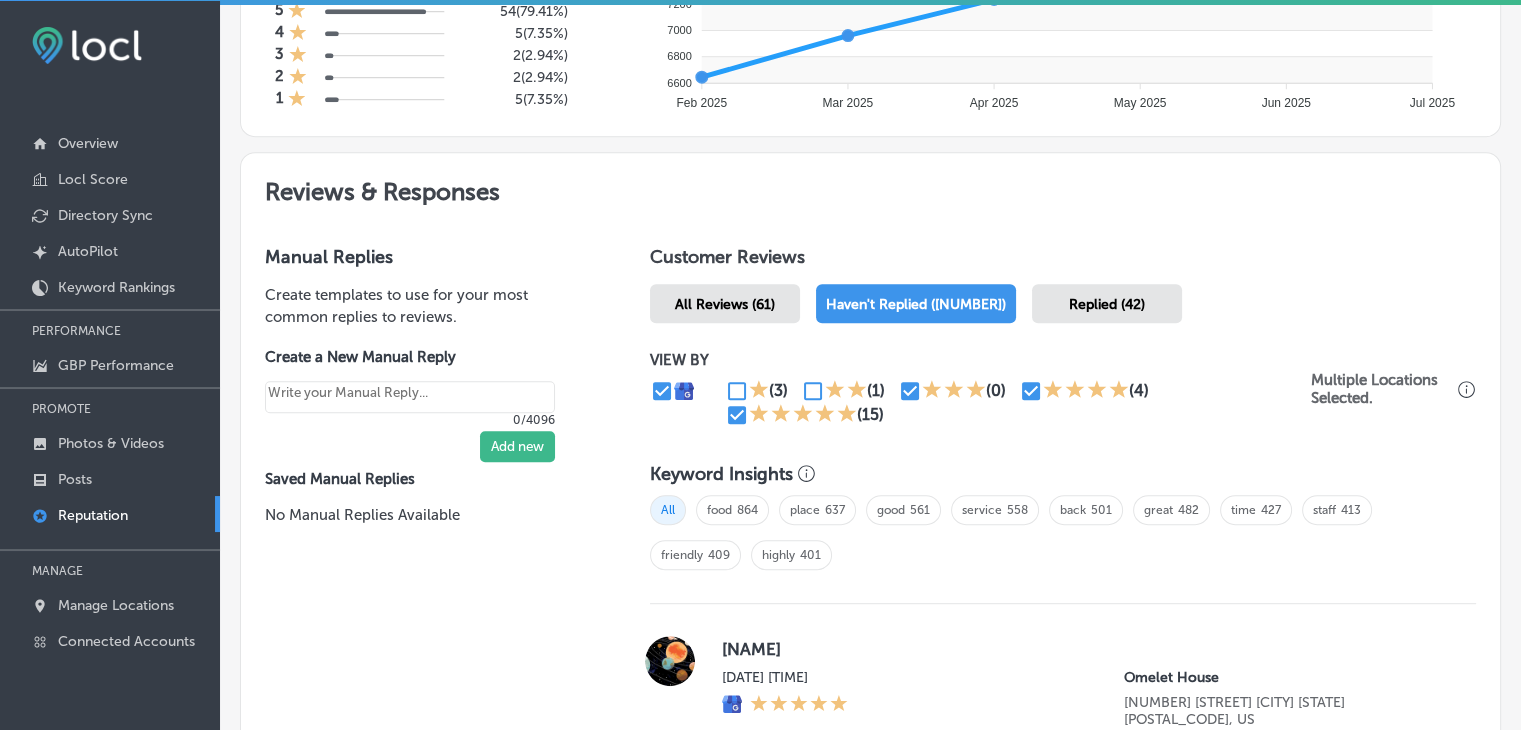 scroll, scrollTop: 1409, scrollLeft: 0, axis: vertical 